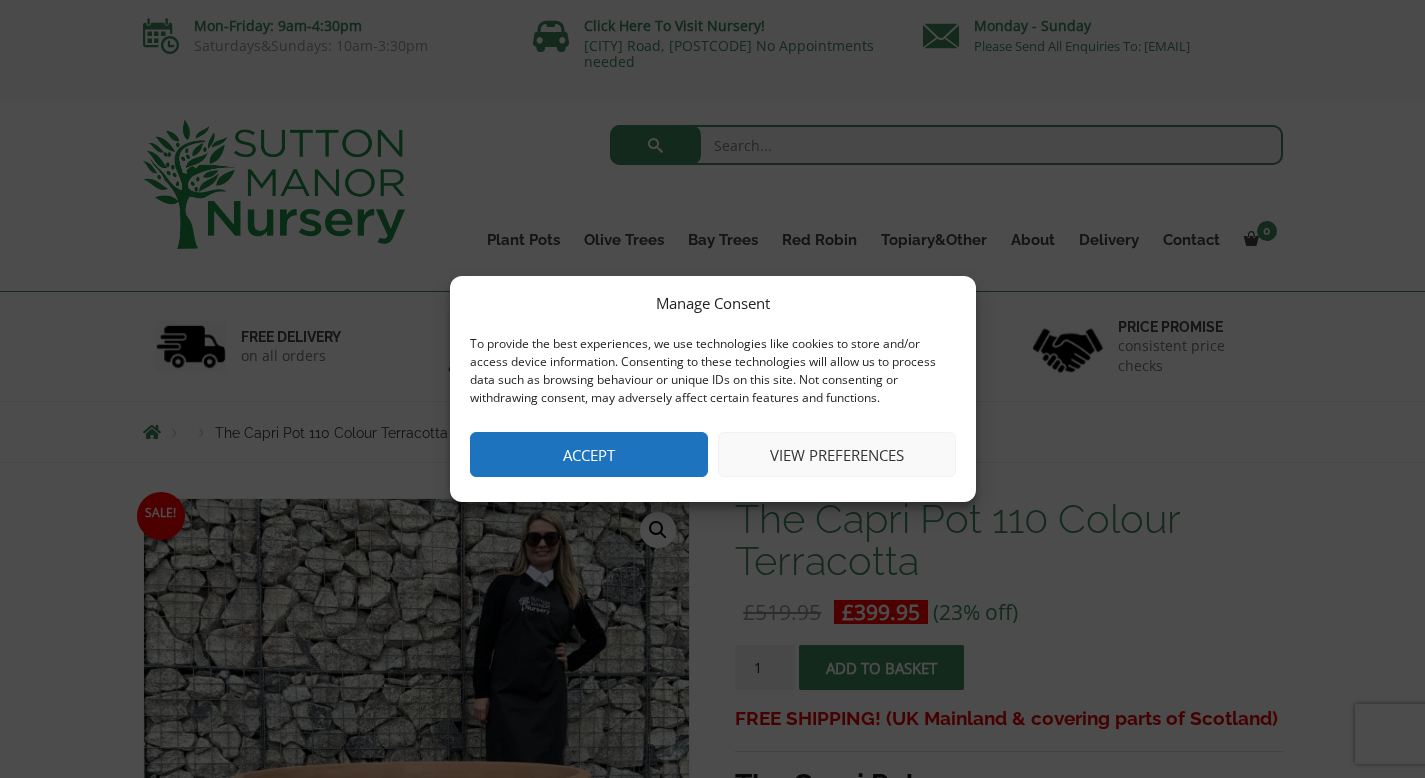scroll, scrollTop: 0, scrollLeft: 0, axis: both 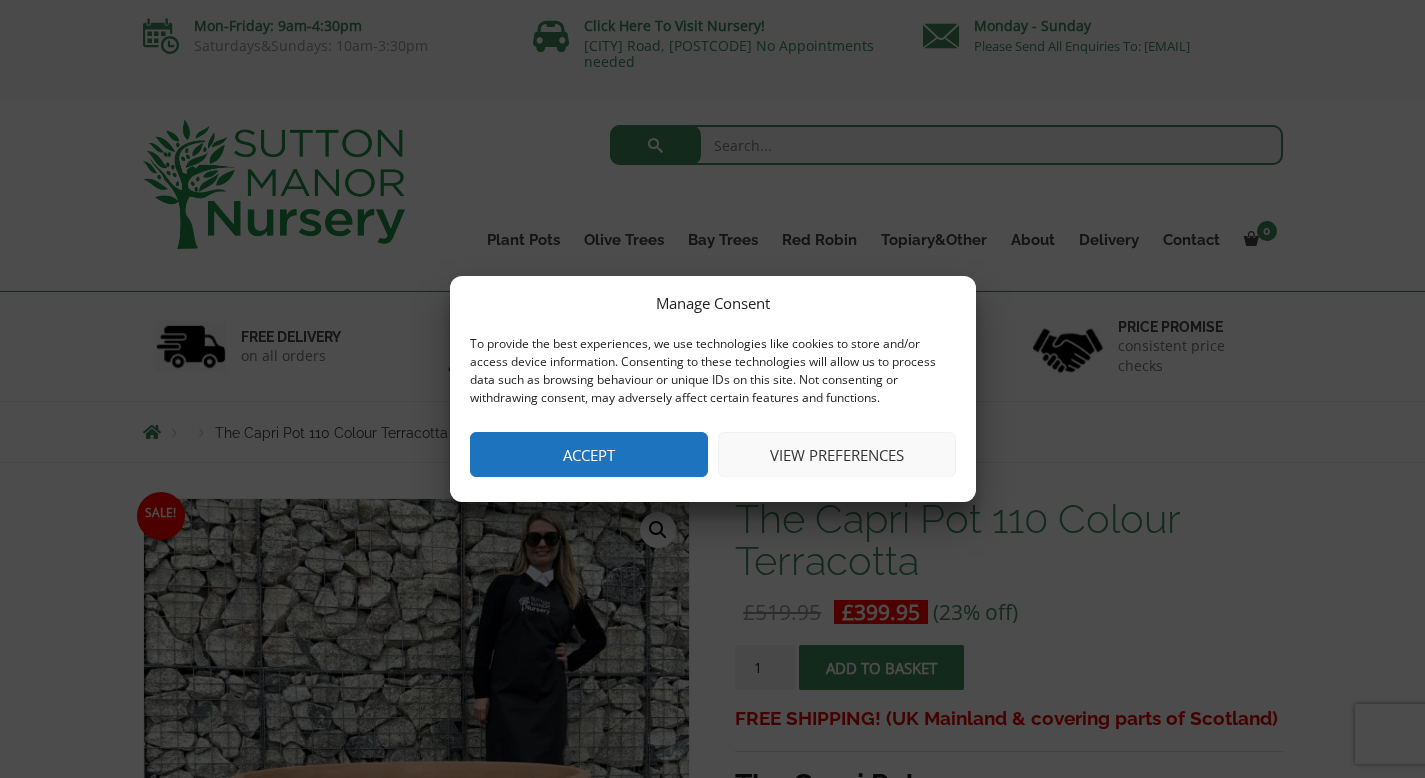 click on "Accept" at bounding box center [589, 454] 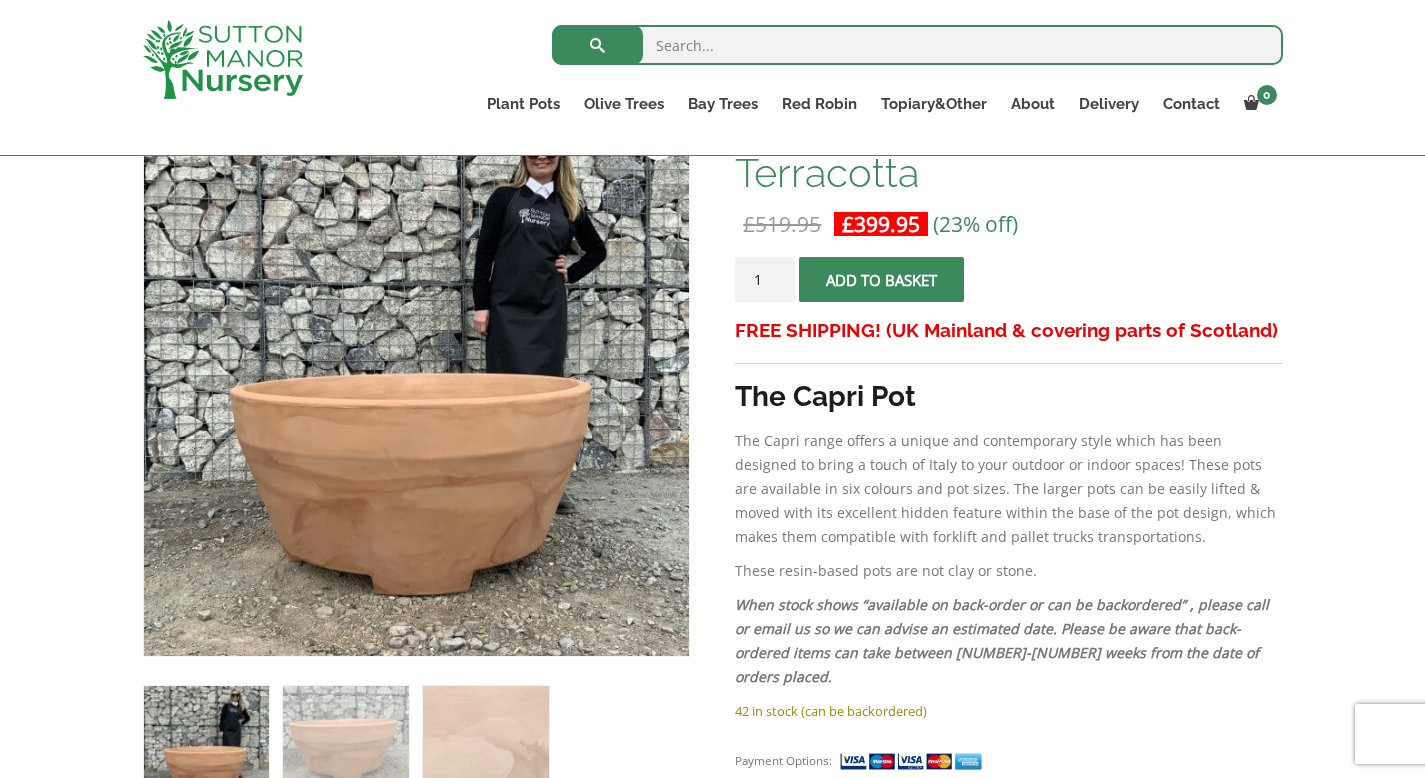 scroll, scrollTop: 352, scrollLeft: 0, axis: vertical 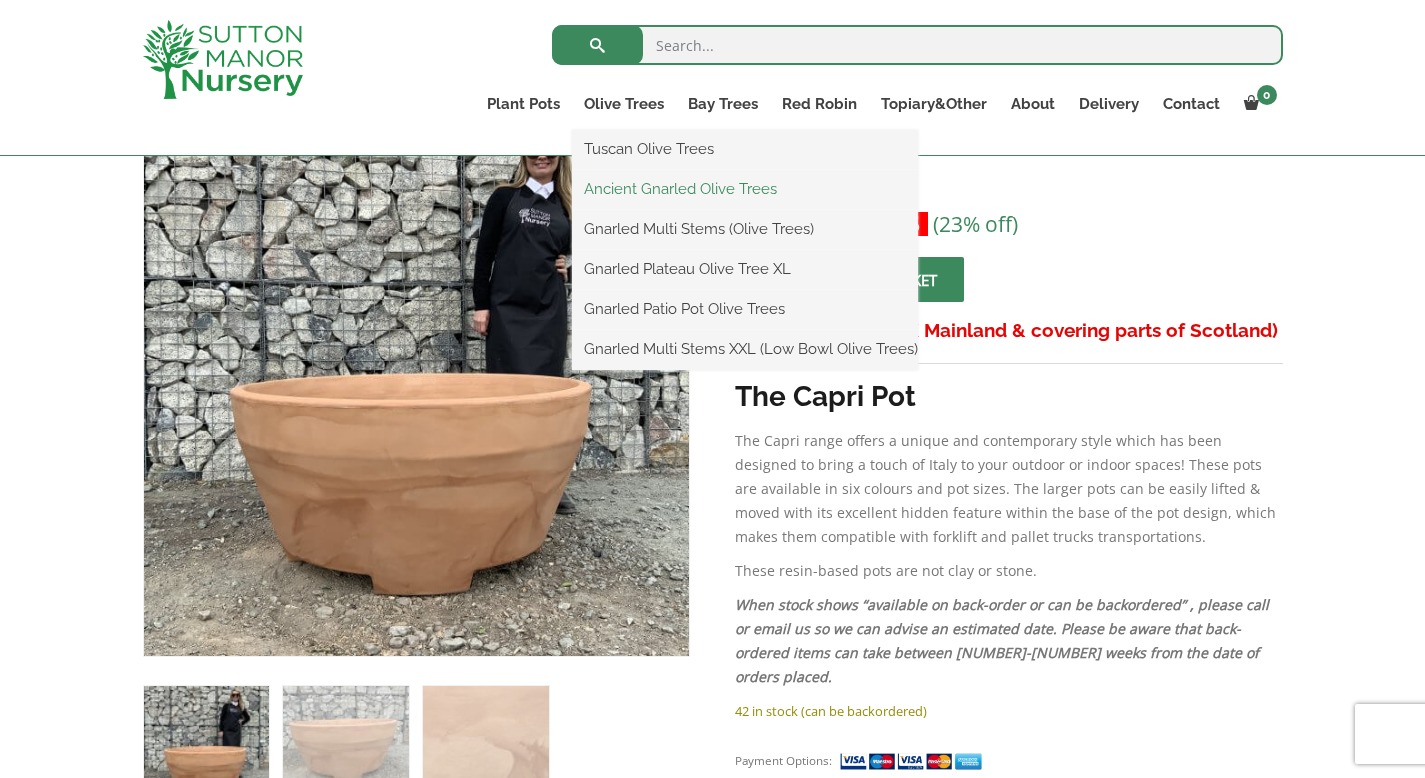 click on "Ancient Gnarled Olive Trees" at bounding box center [745, 189] 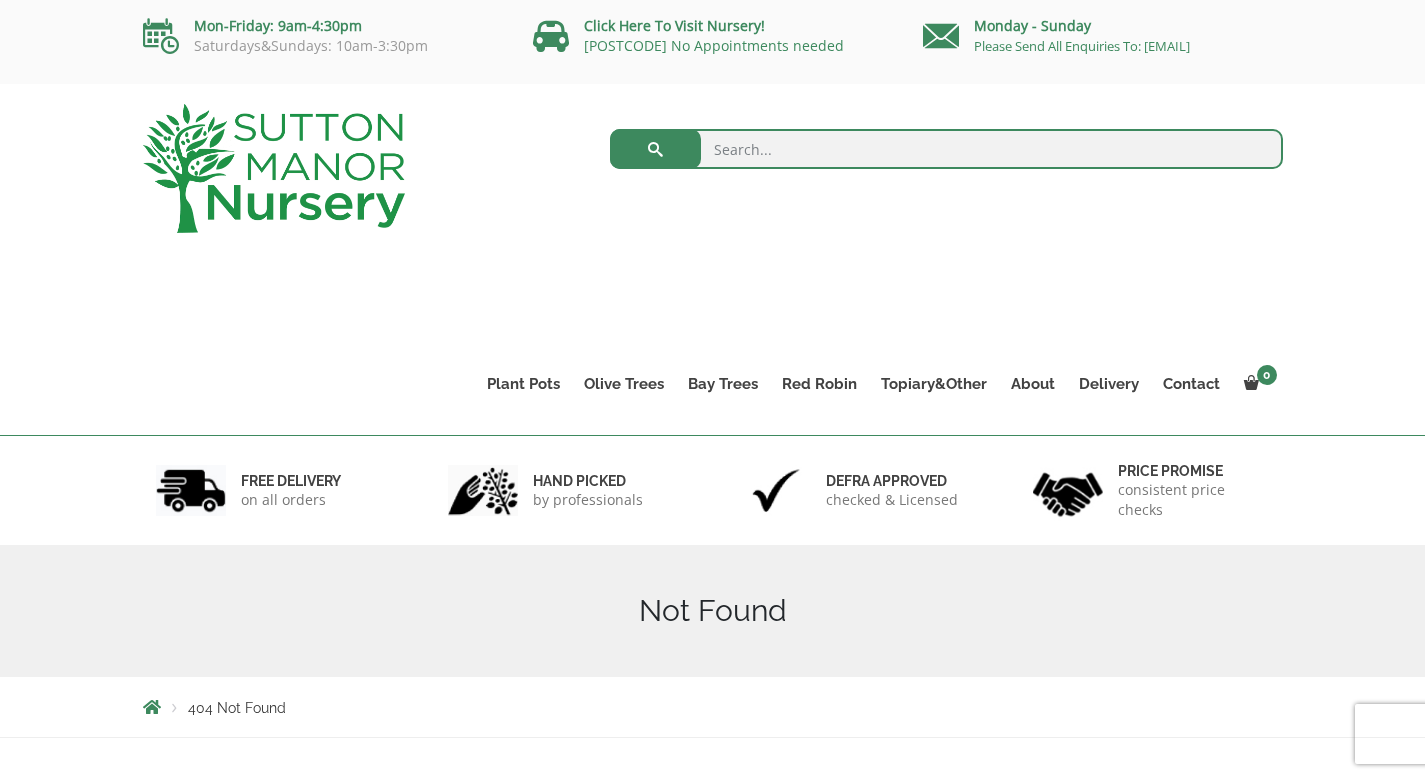scroll, scrollTop: 0, scrollLeft: 0, axis: both 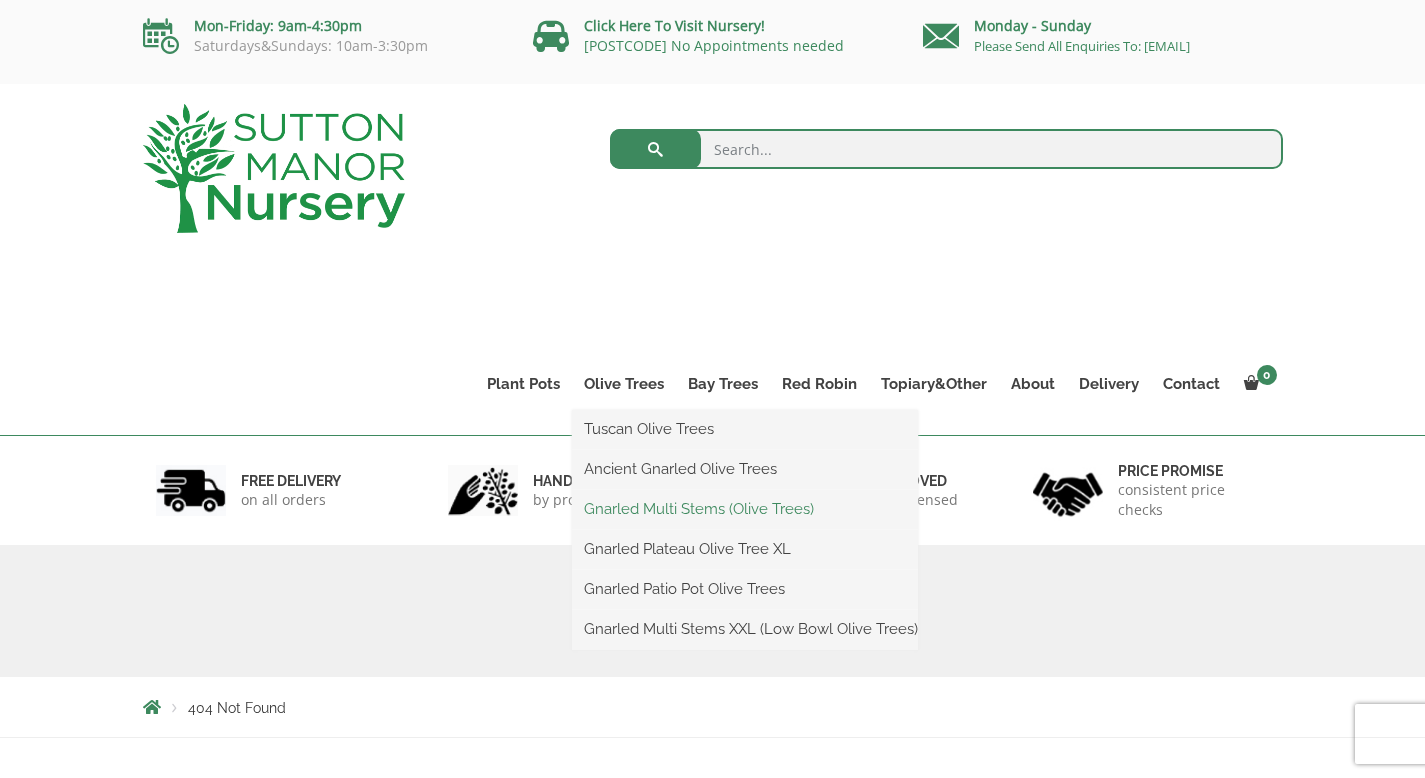 click on "Gnarled Multi Stems (Olive Trees)" at bounding box center (745, 509) 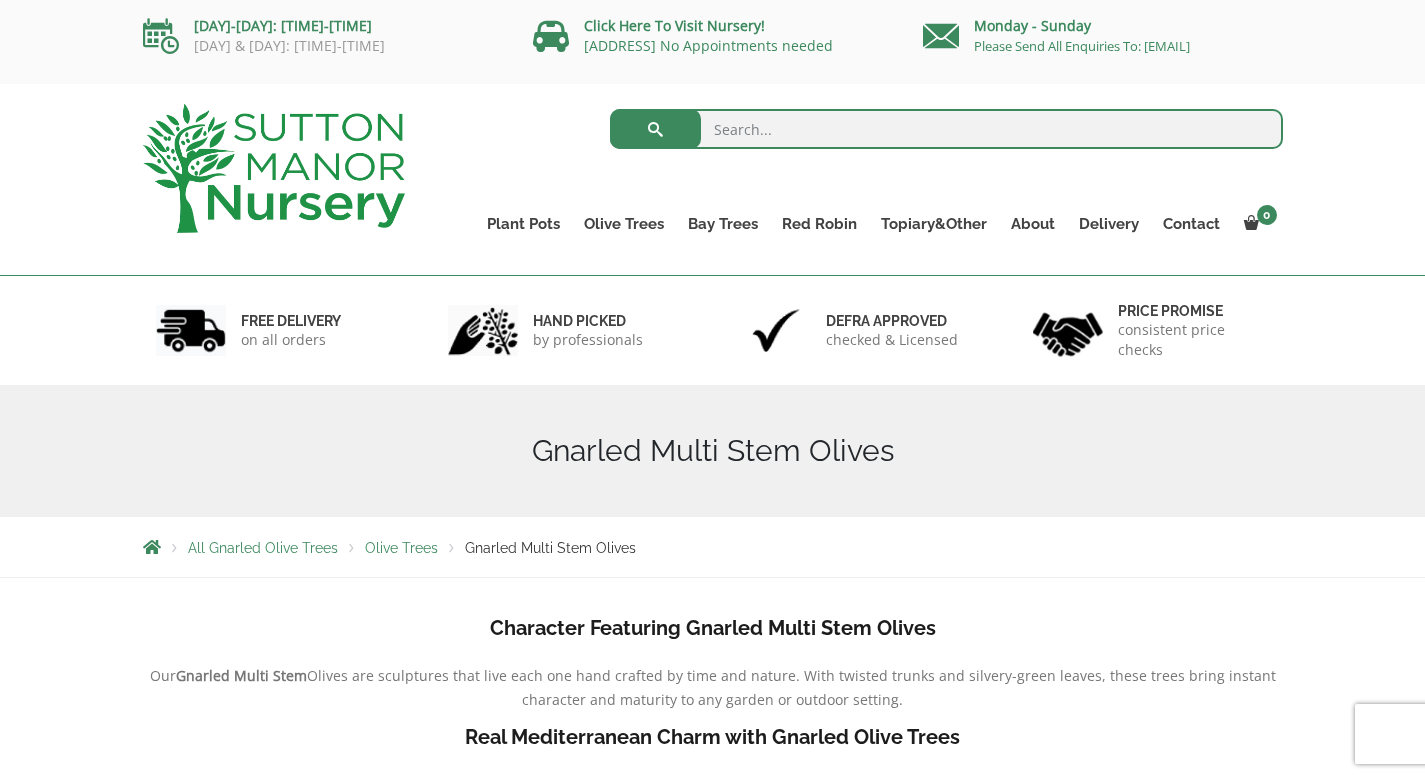 scroll, scrollTop: 0, scrollLeft: 0, axis: both 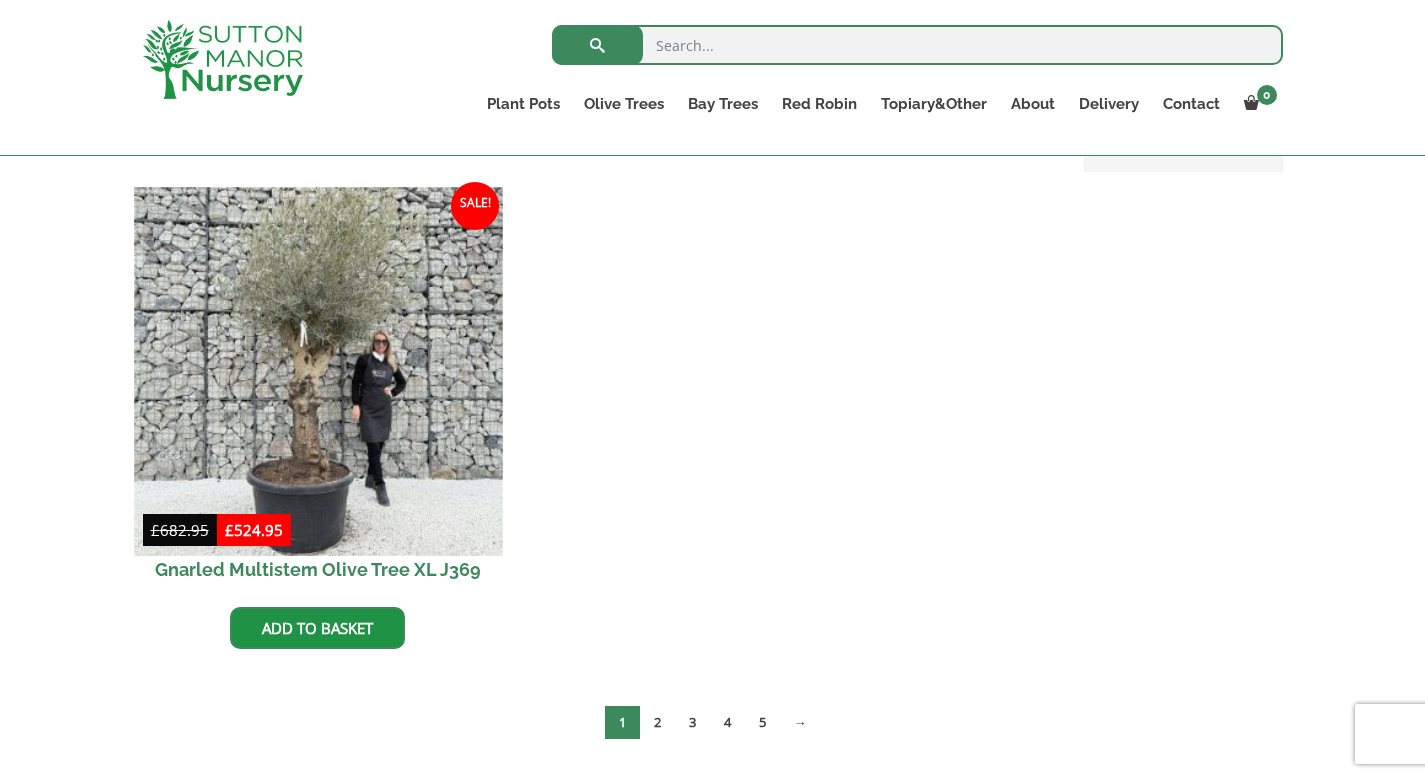 click at bounding box center (318, 371) 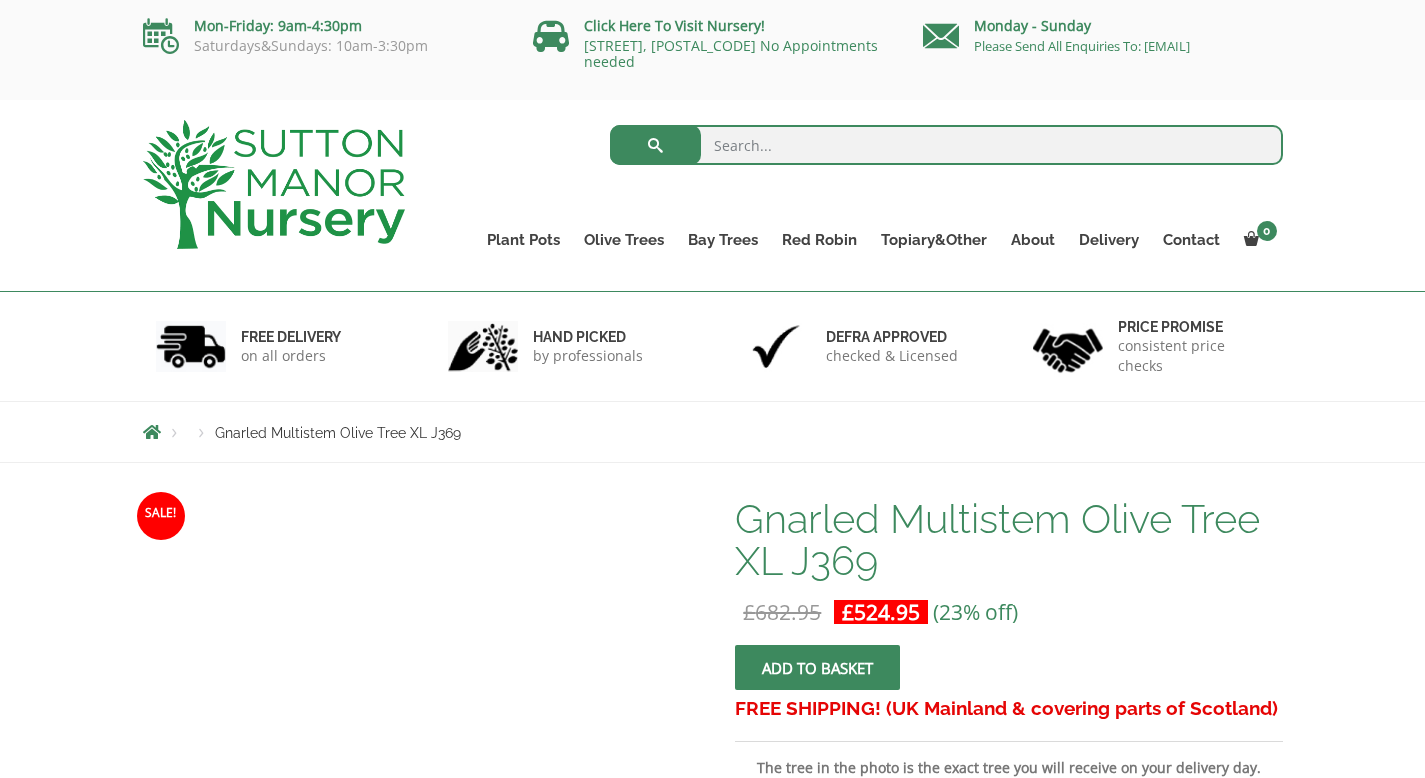 scroll, scrollTop: 0, scrollLeft: 0, axis: both 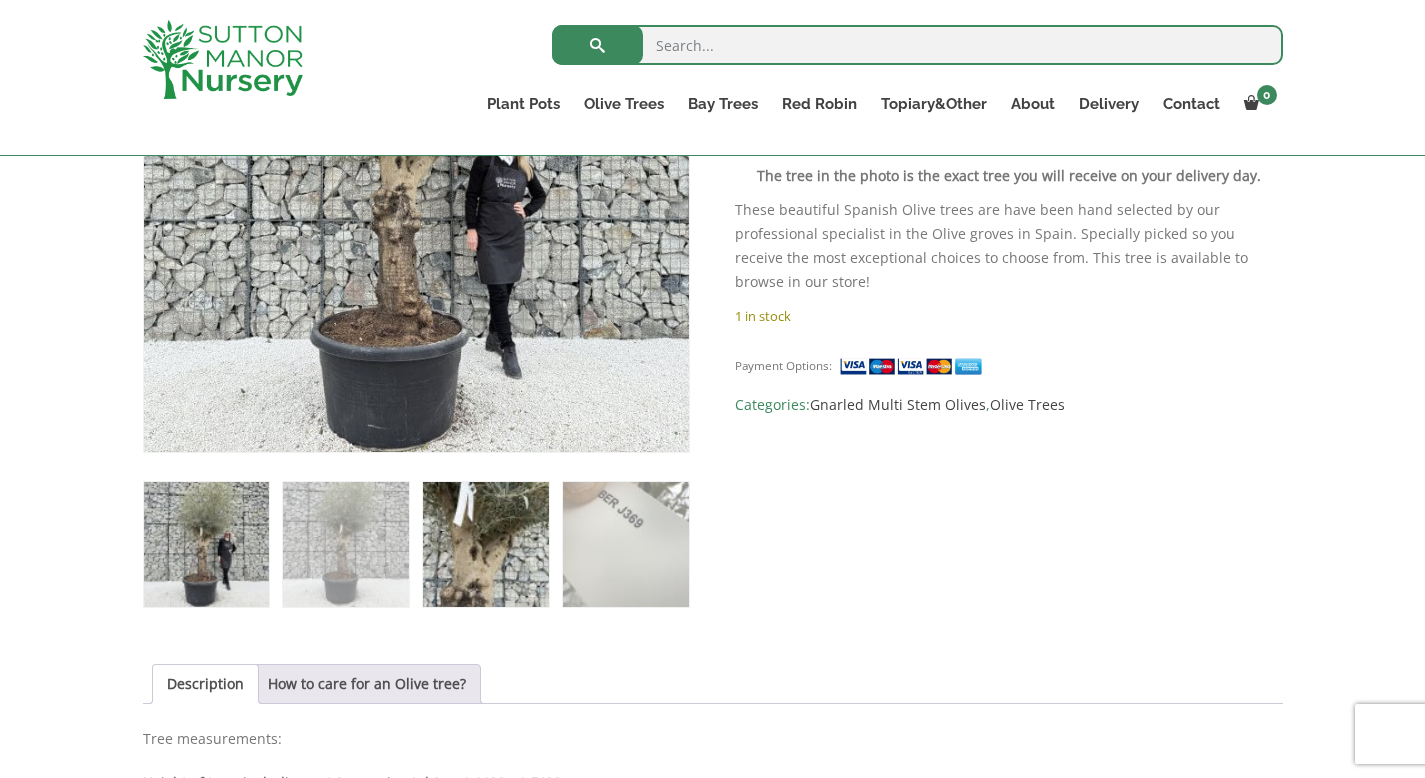 click at bounding box center (206, 544) 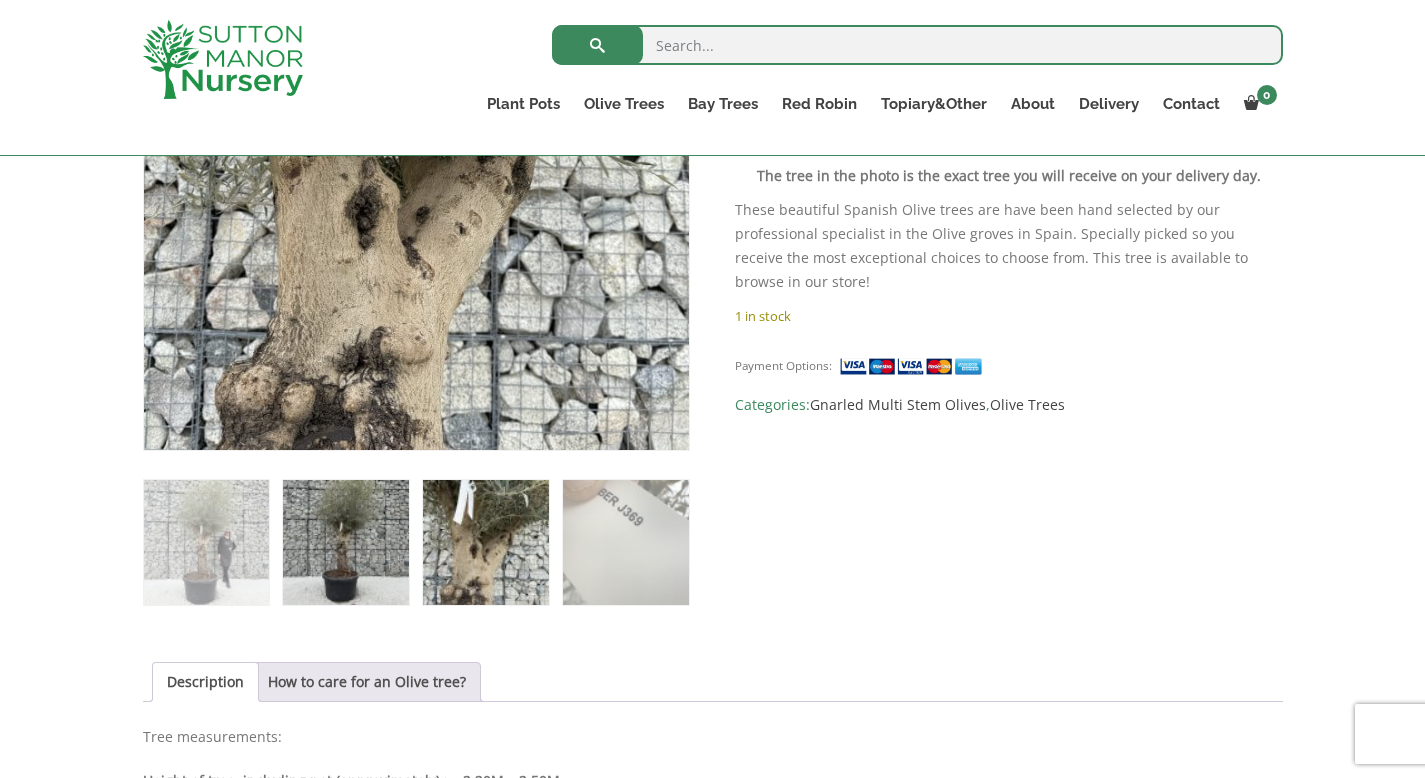 click at bounding box center [206, 542] 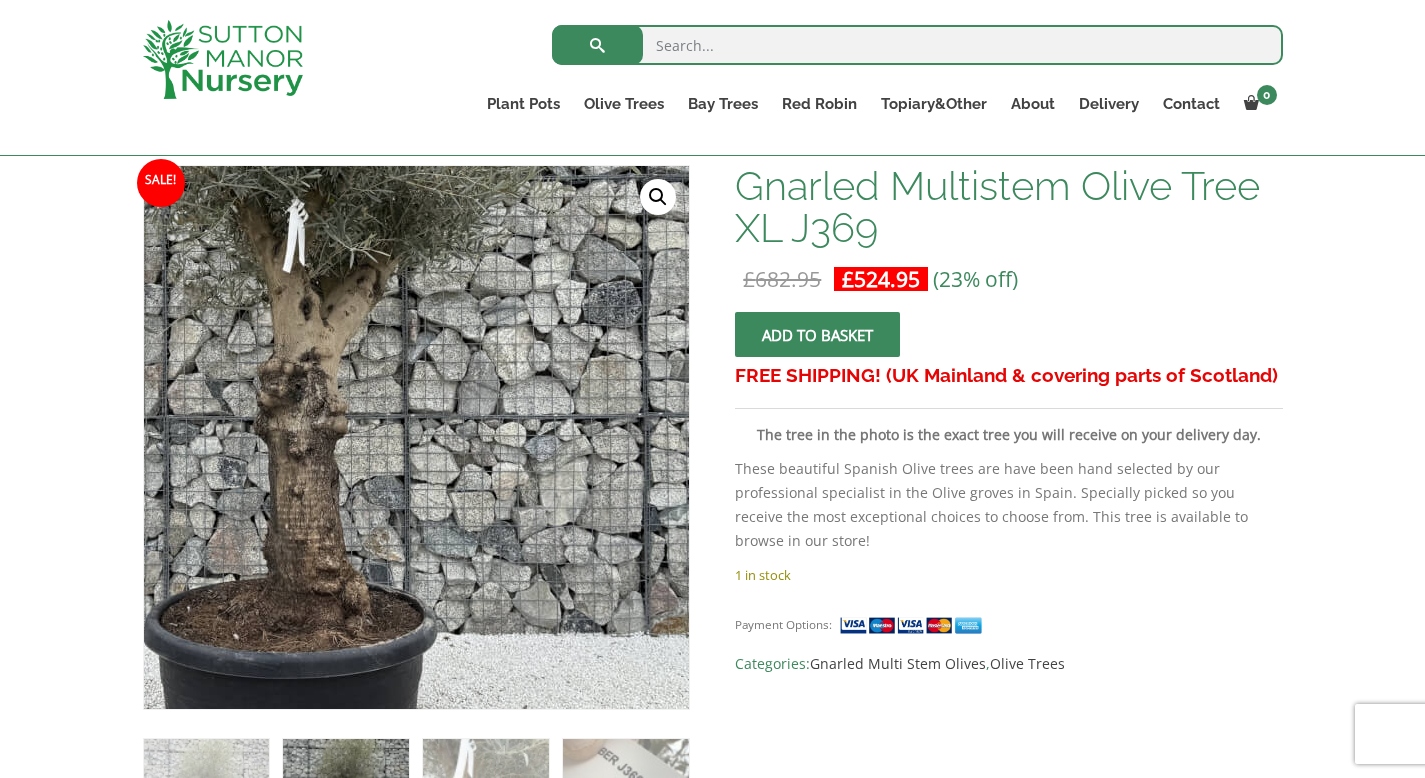 scroll, scrollTop: 272, scrollLeft: 0, axis: vertical 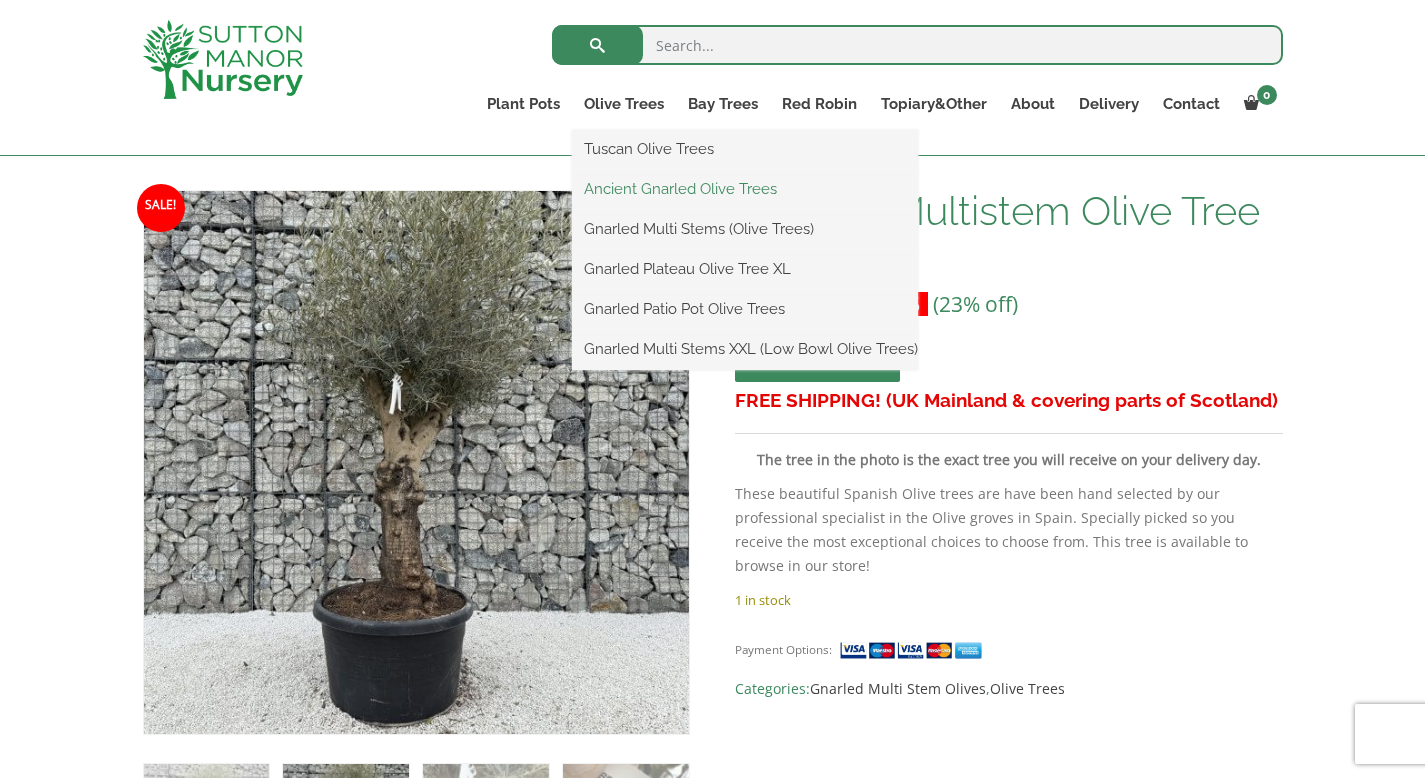 click on "Ancient Gnarled Olive Trees" at bounding box center [745, 189] 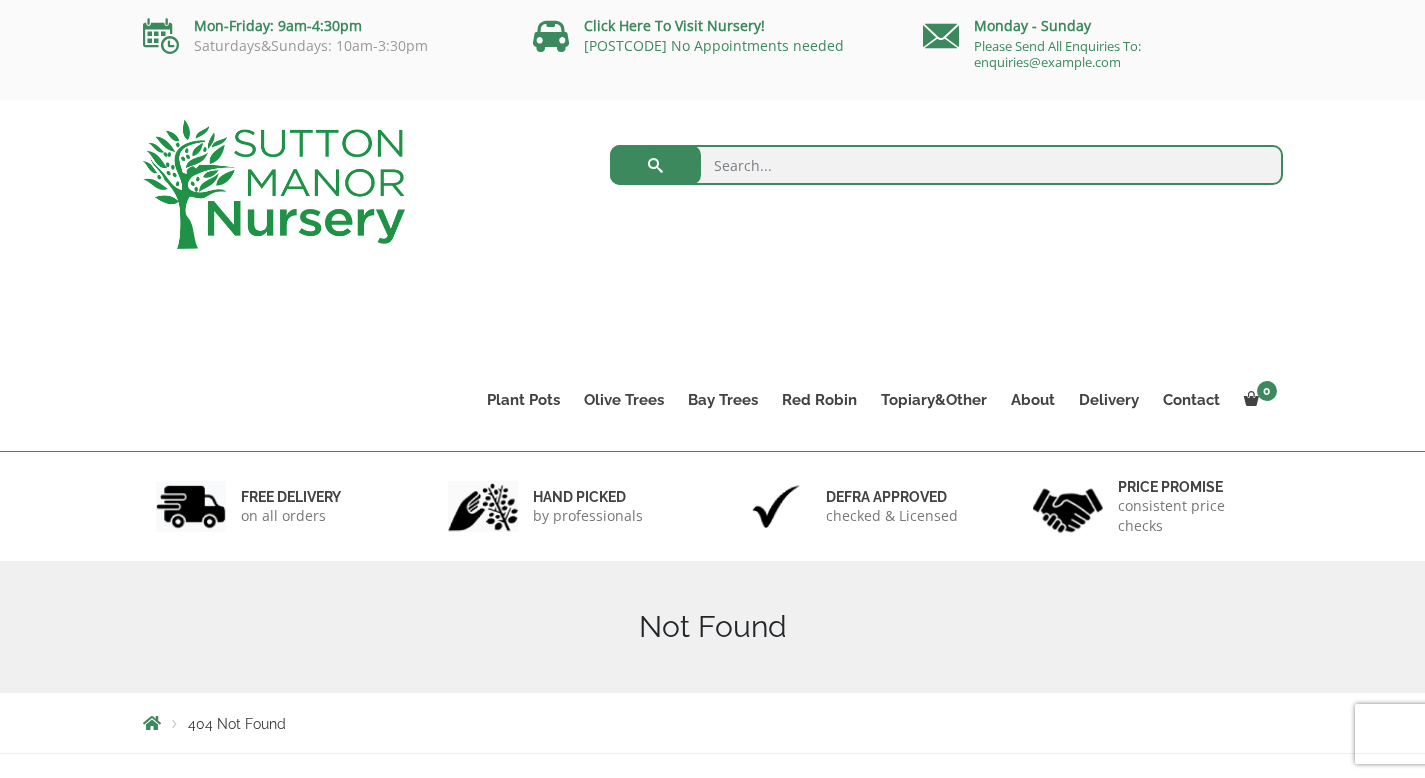 scroll, scrollTop: 0, scrollLeft: 0, axis: both 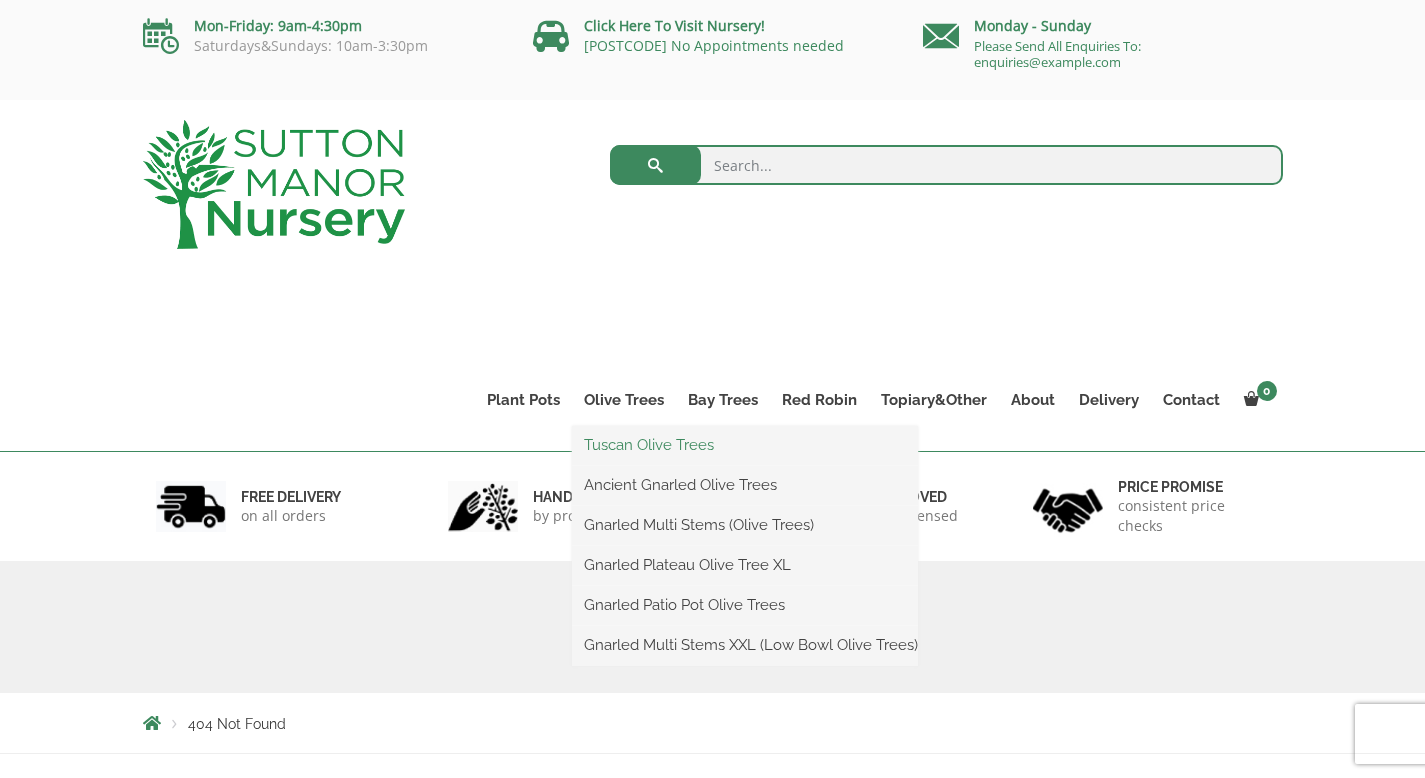 click on "Tuscan Olive Trees" at bounding box center (745, 445) 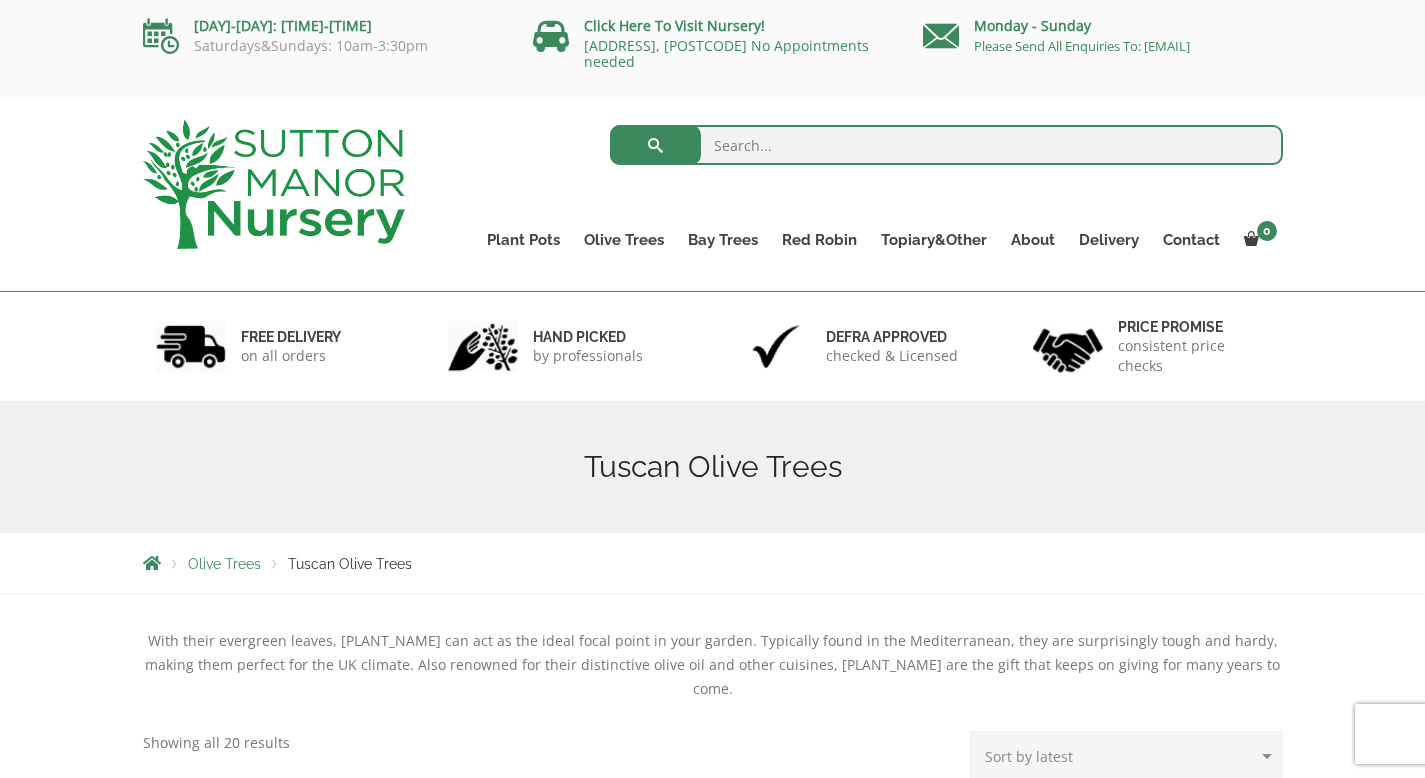 scroll, scrollTop: 0, scrollLeft: 0, axis: both 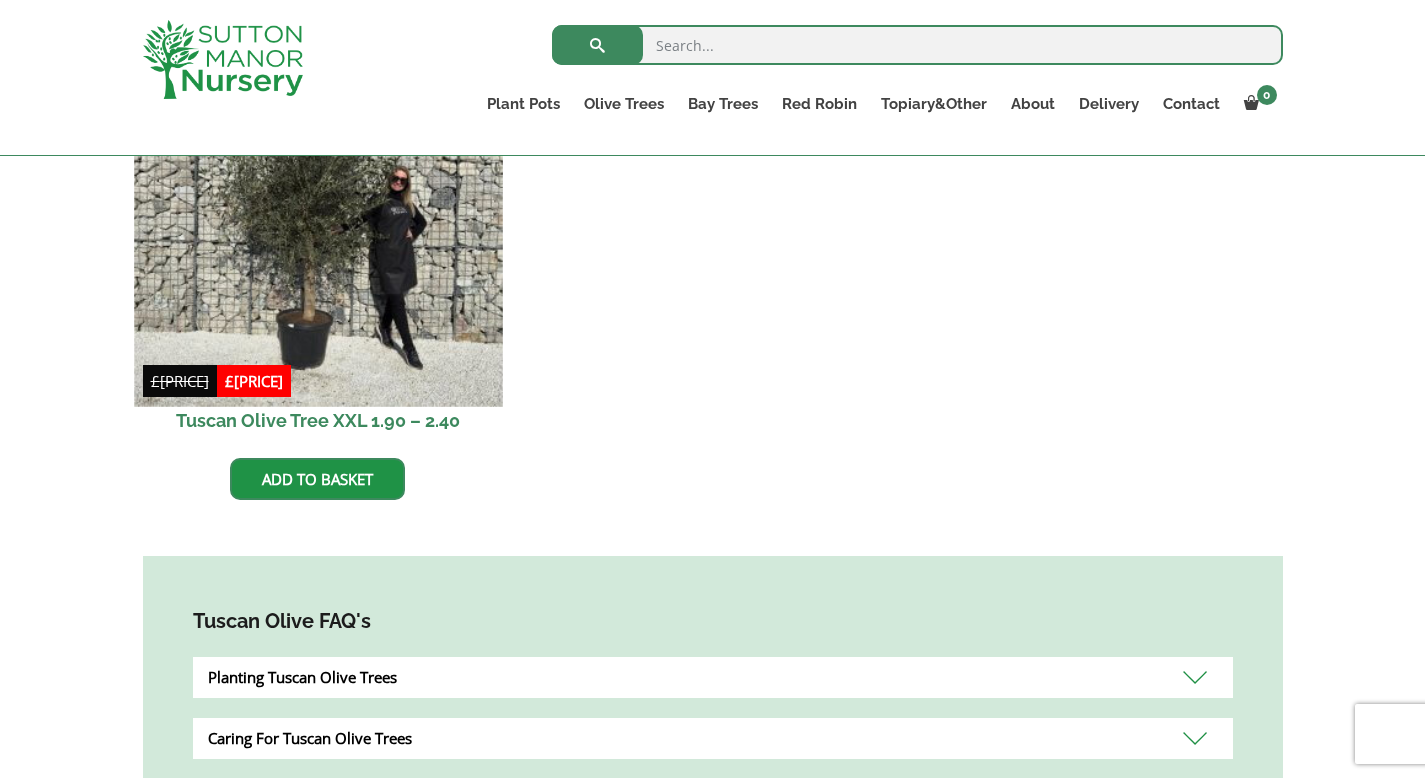 click at bounding box center [318, 222] 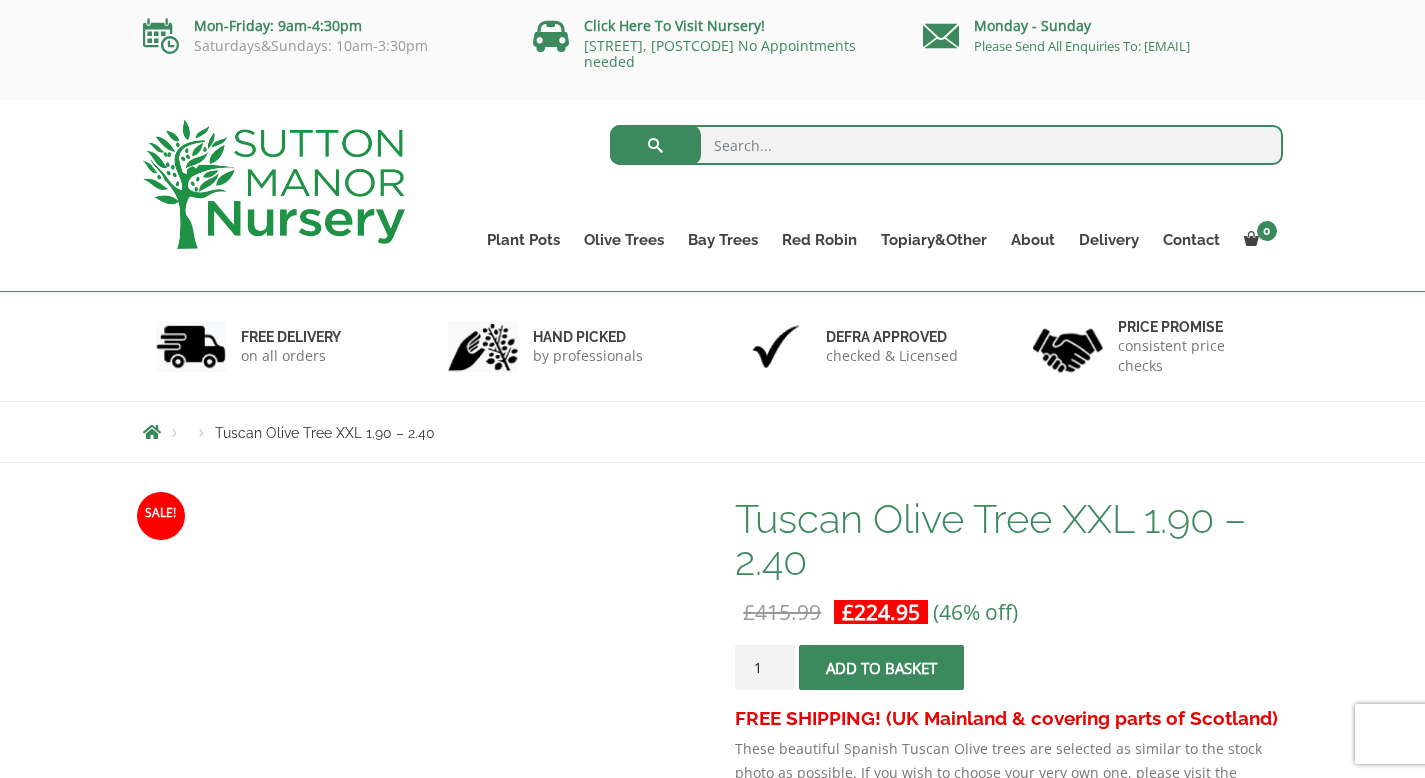 scroll, scrollTop: 0, scrollLeft: 0, axis: both 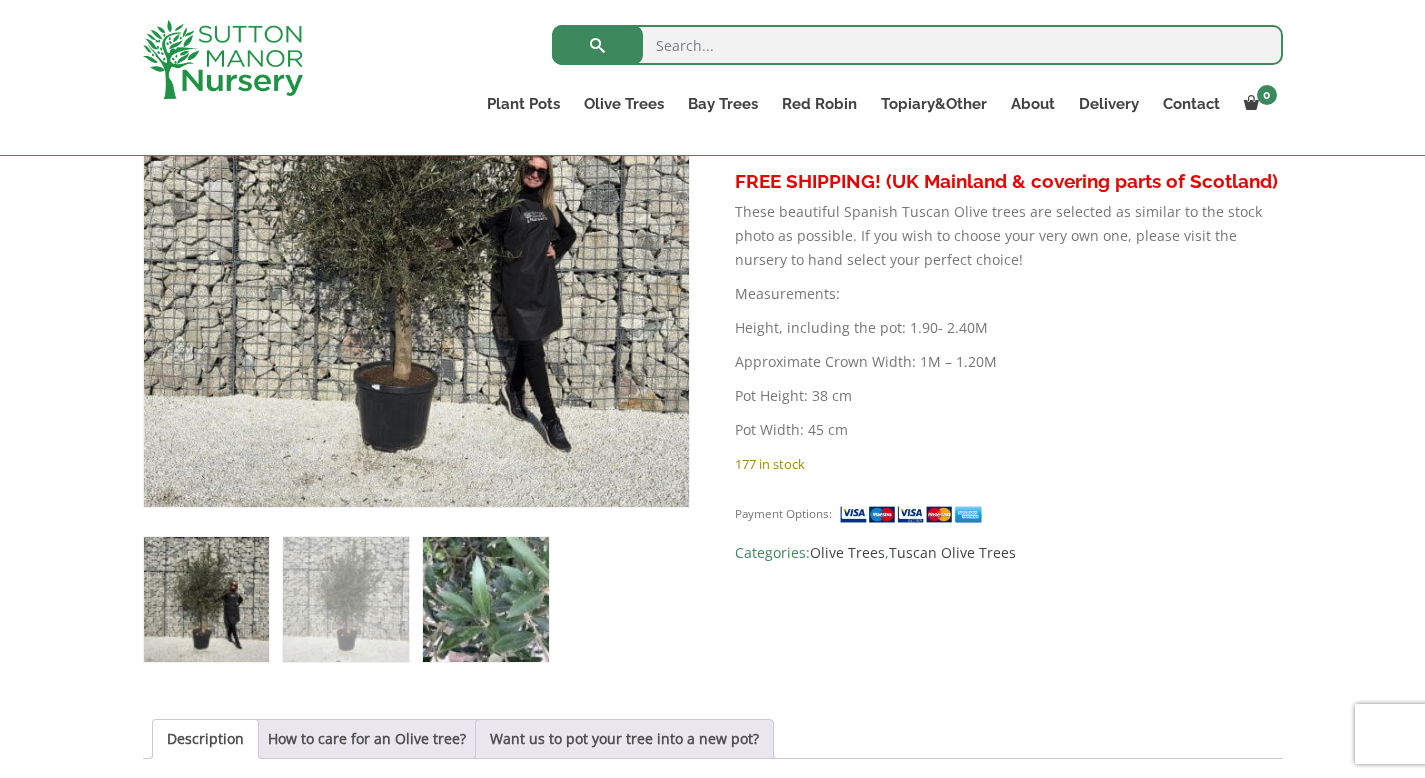 click at bounding box center (206, 599) 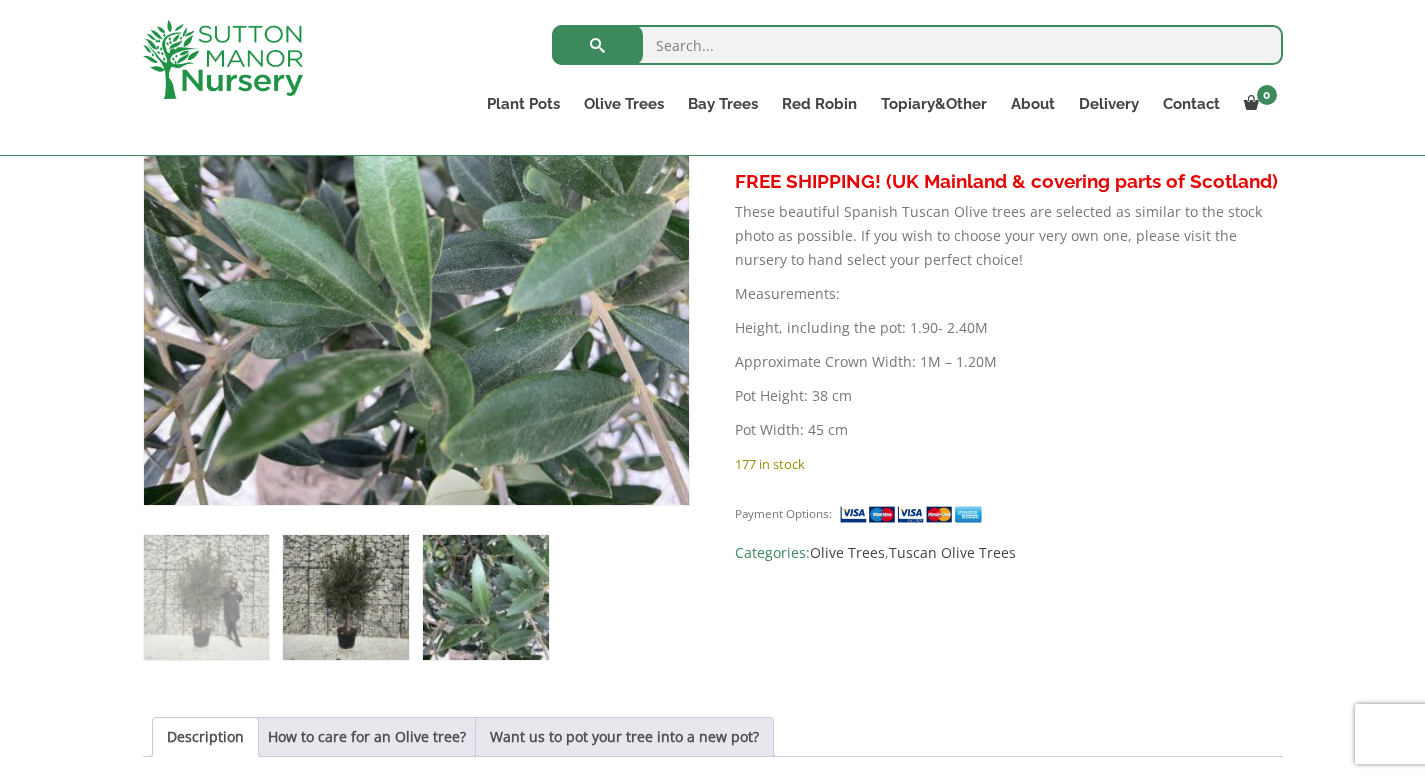 click at bounding box center [206, 597] 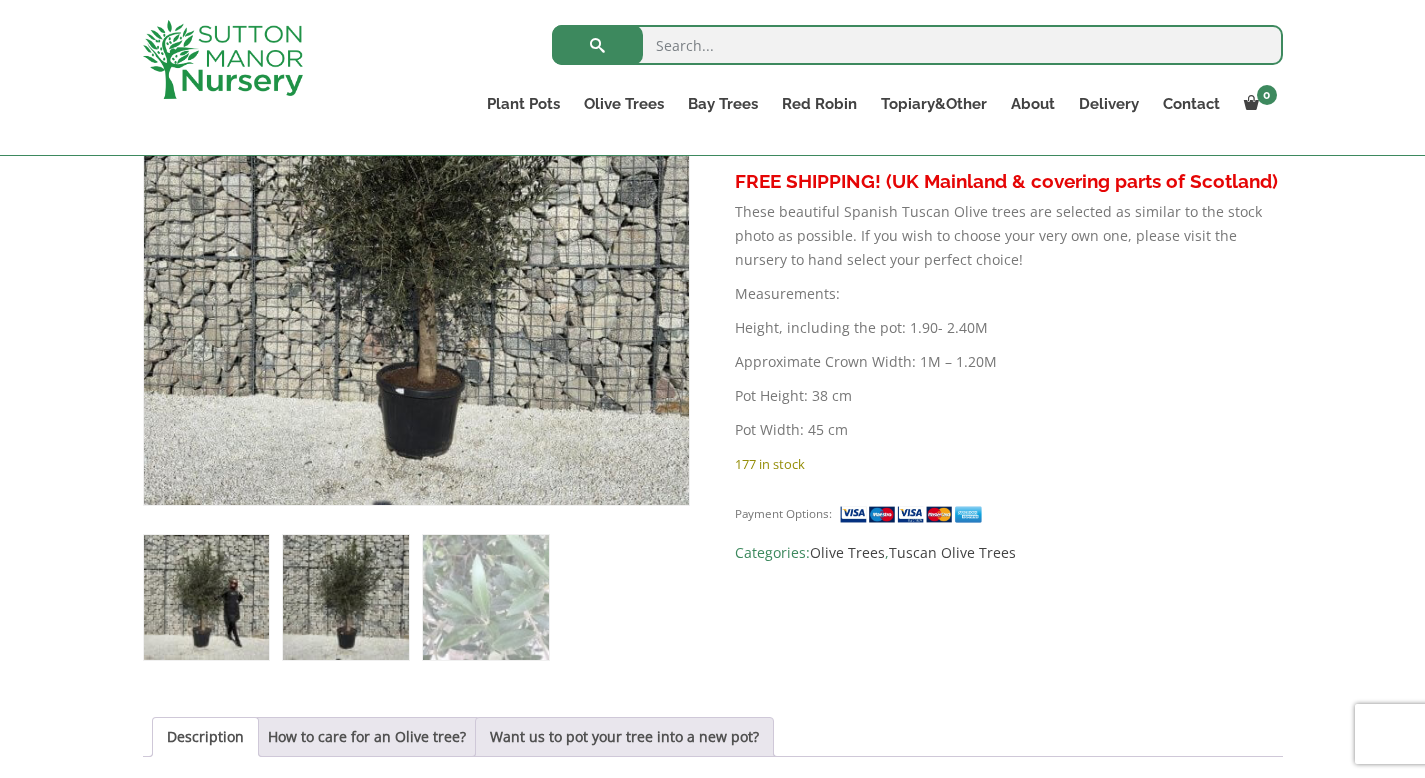 click at bounding box center [206, 597] 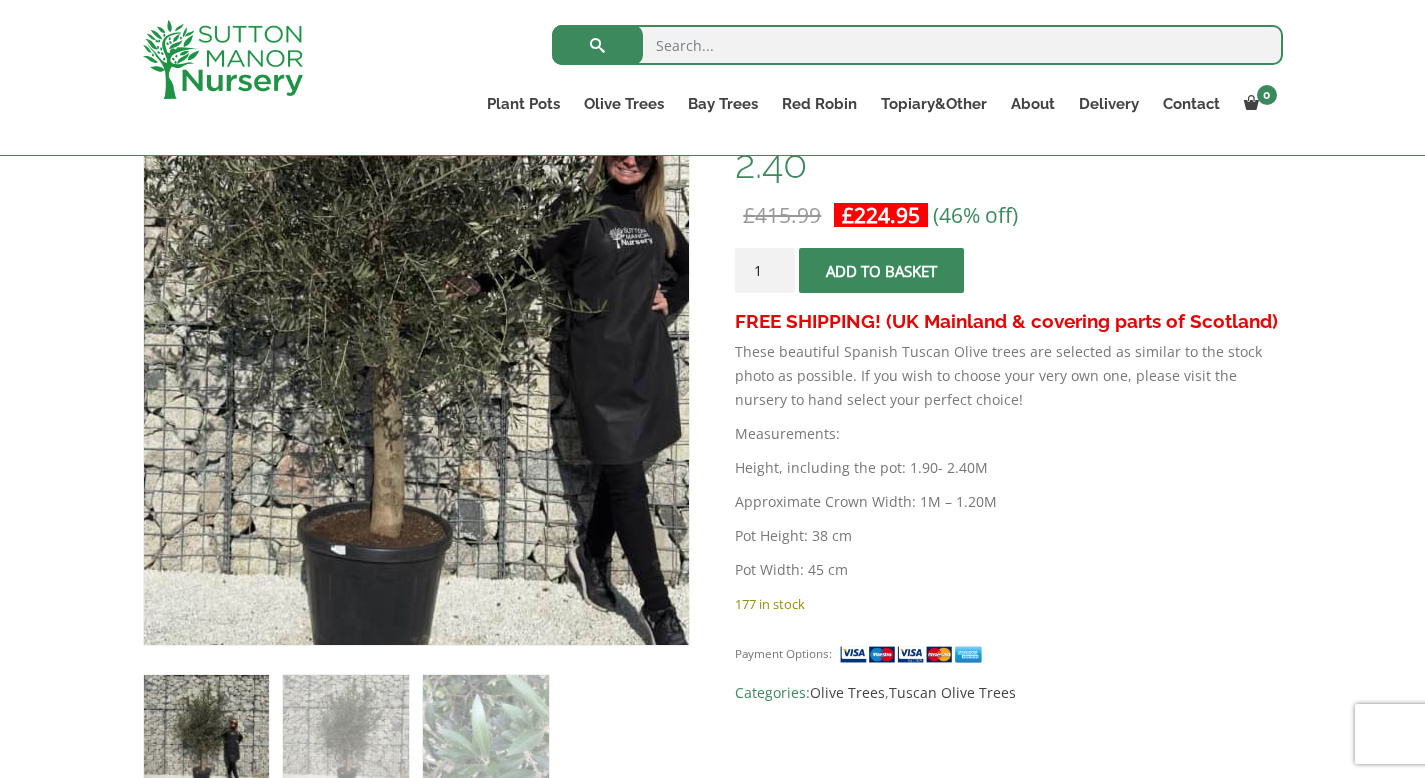 scroll, scrollTop: 321, scrollLeft: 0, axis: vertical 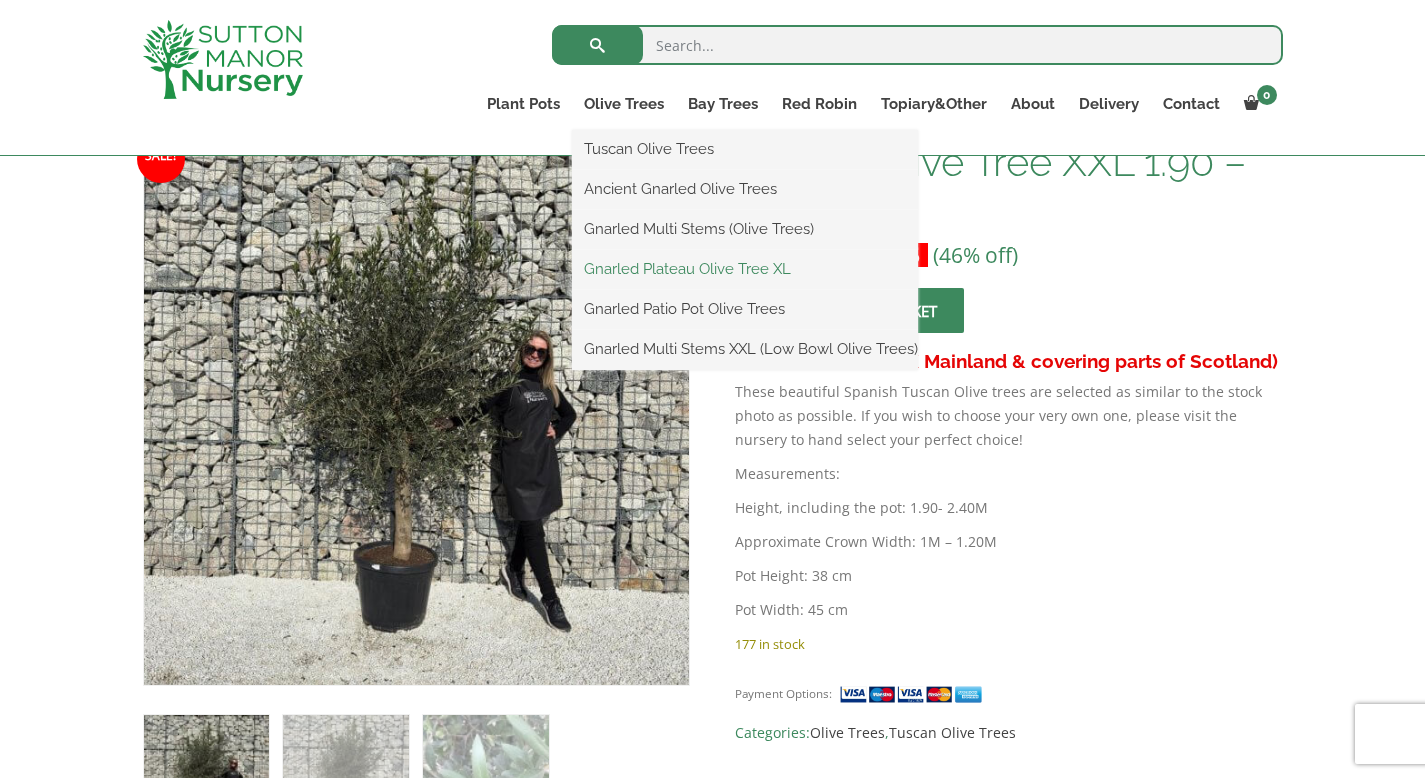 click on "Gnarled Plateau Olive Tree XL" at bounding box center [745, 269] 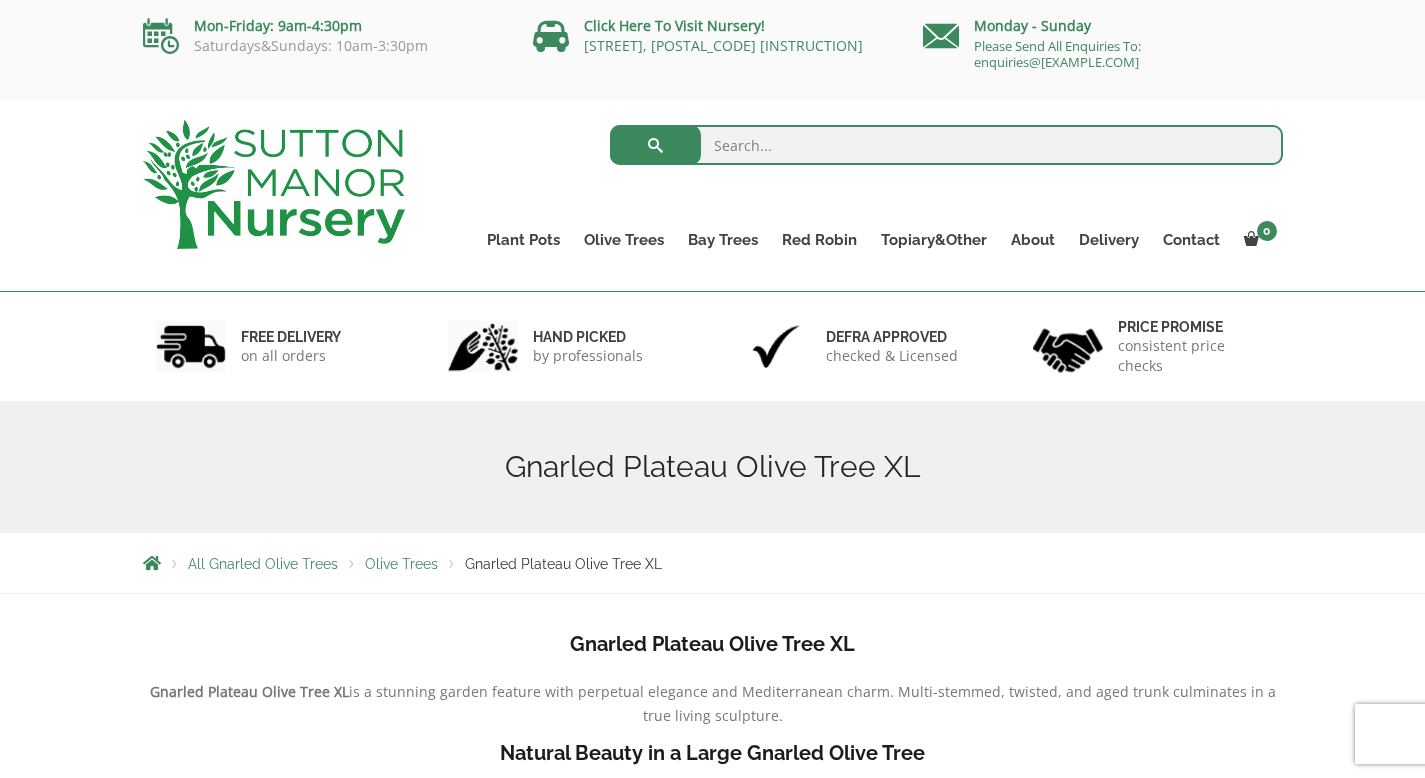scroll, scrollTop: 0, scrollLeft: 0, axis: both 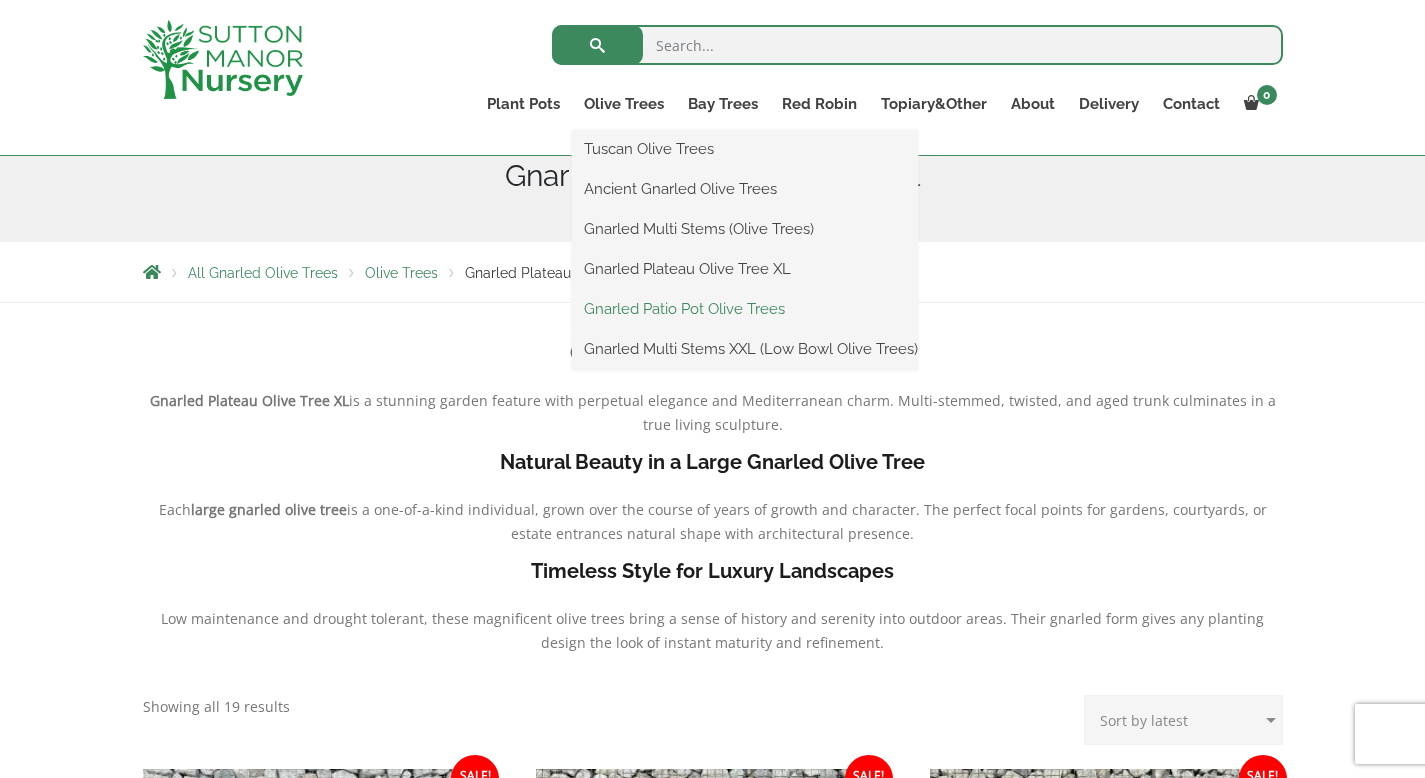 click on "Gnarled Patio Pot Olive Trees" at bounding box center [745, 309] 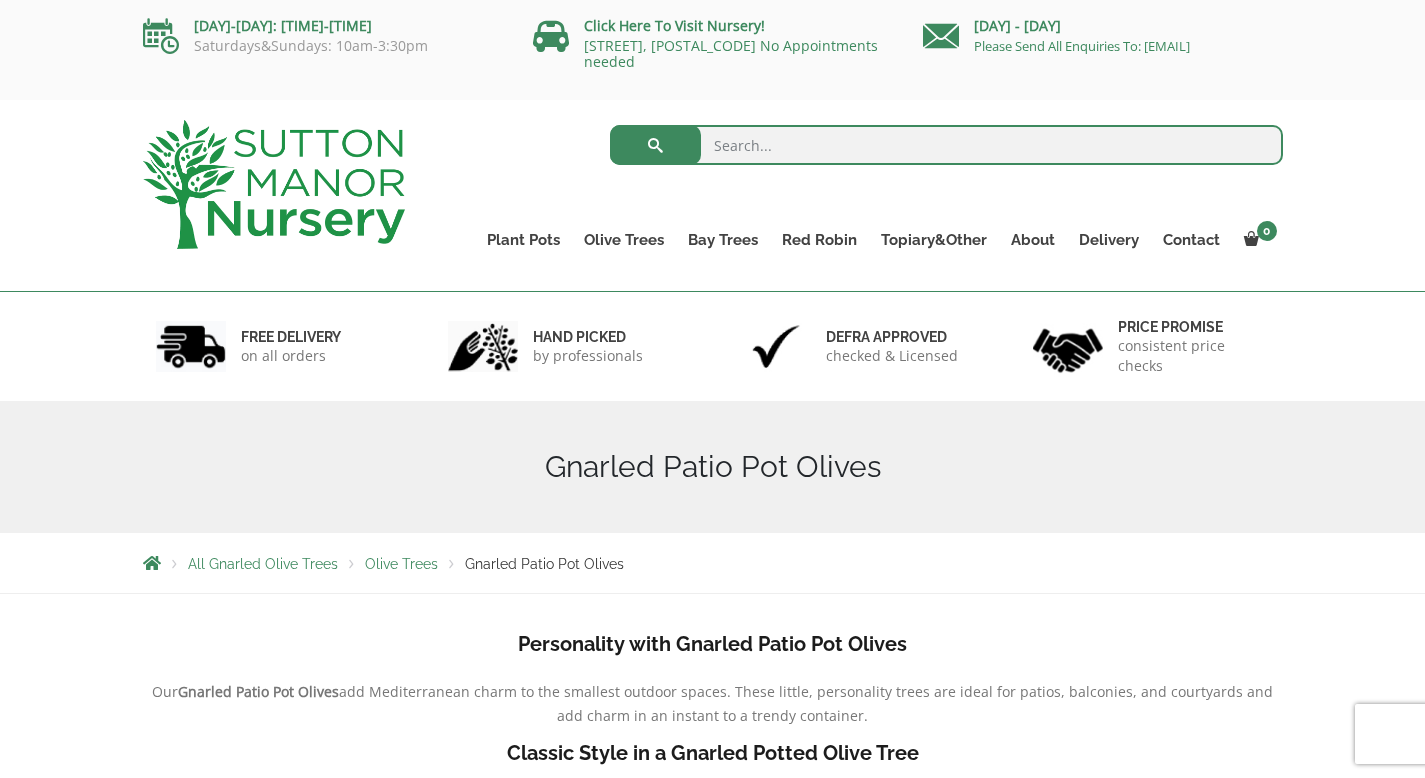scroll, scrollTop: 0, scrollLeft: 0, axis: both 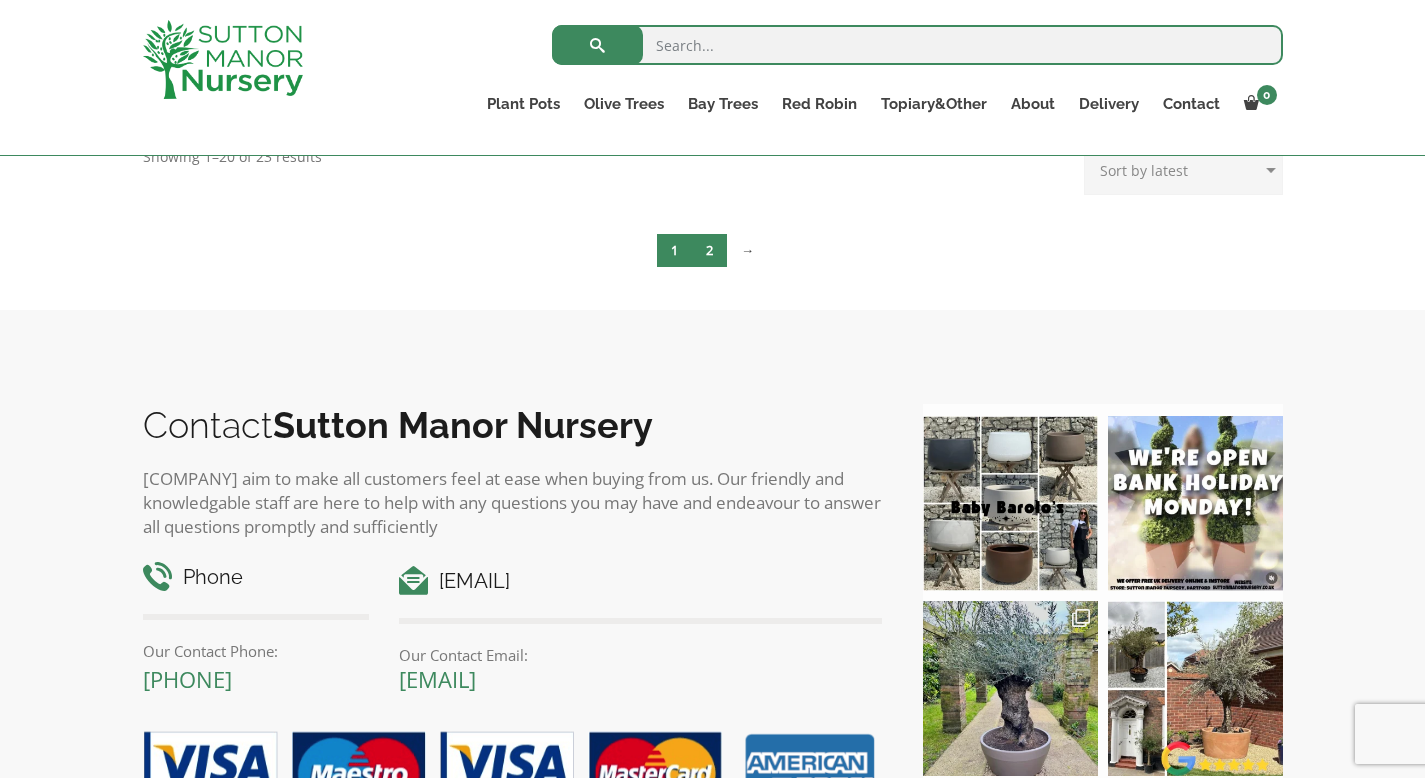 click on "2" at bounding box center [709, 250] 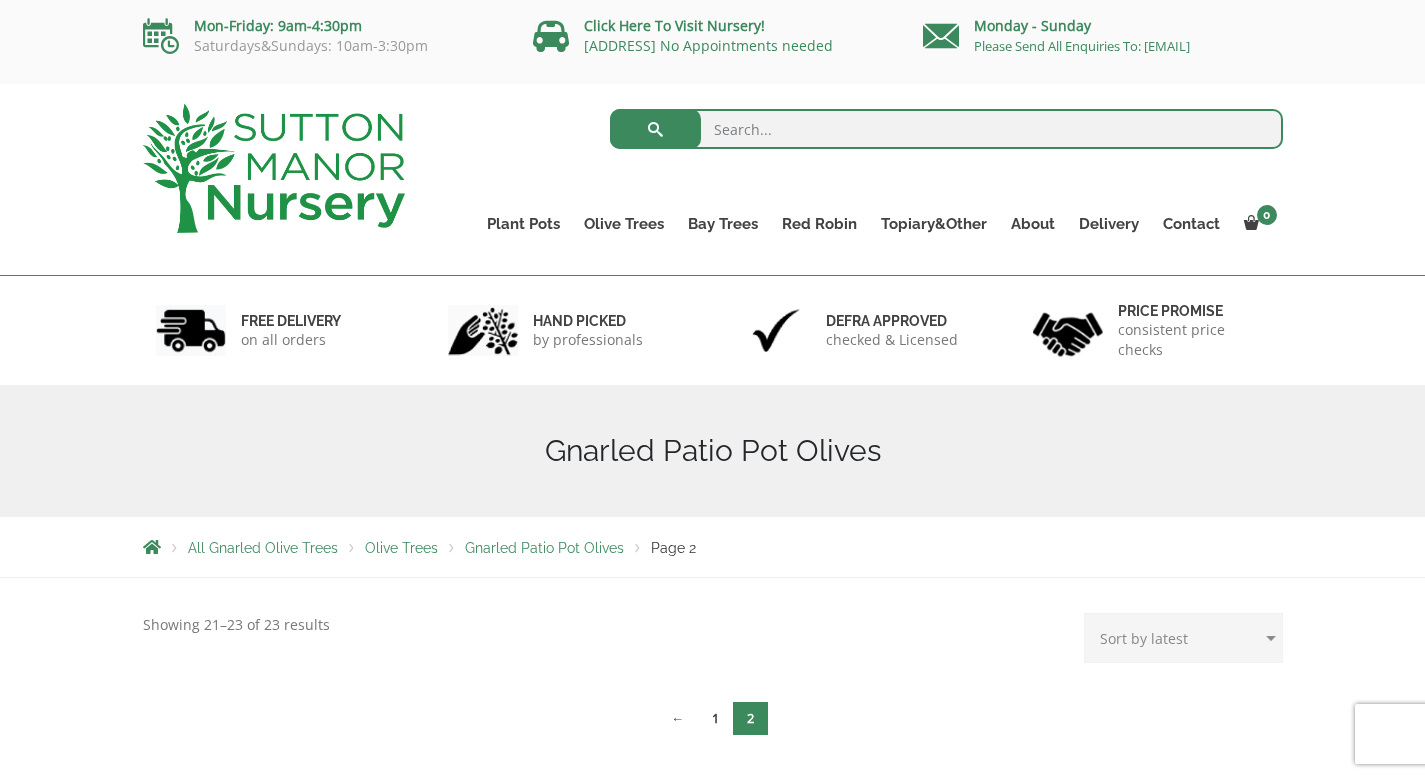 scroll, scrollTop: 0, scrollLeft: 0, axis: both 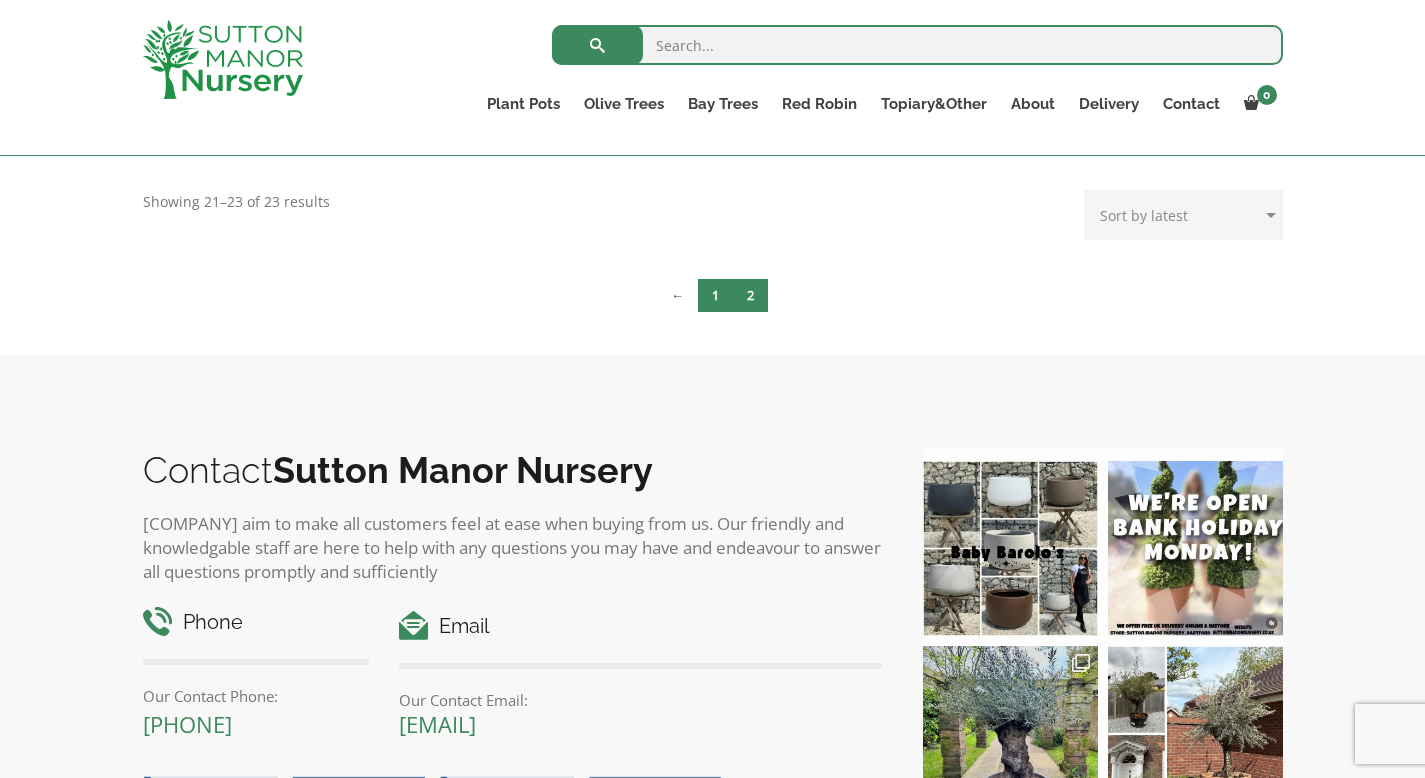 click on "1" at bounding box center [715, 295] 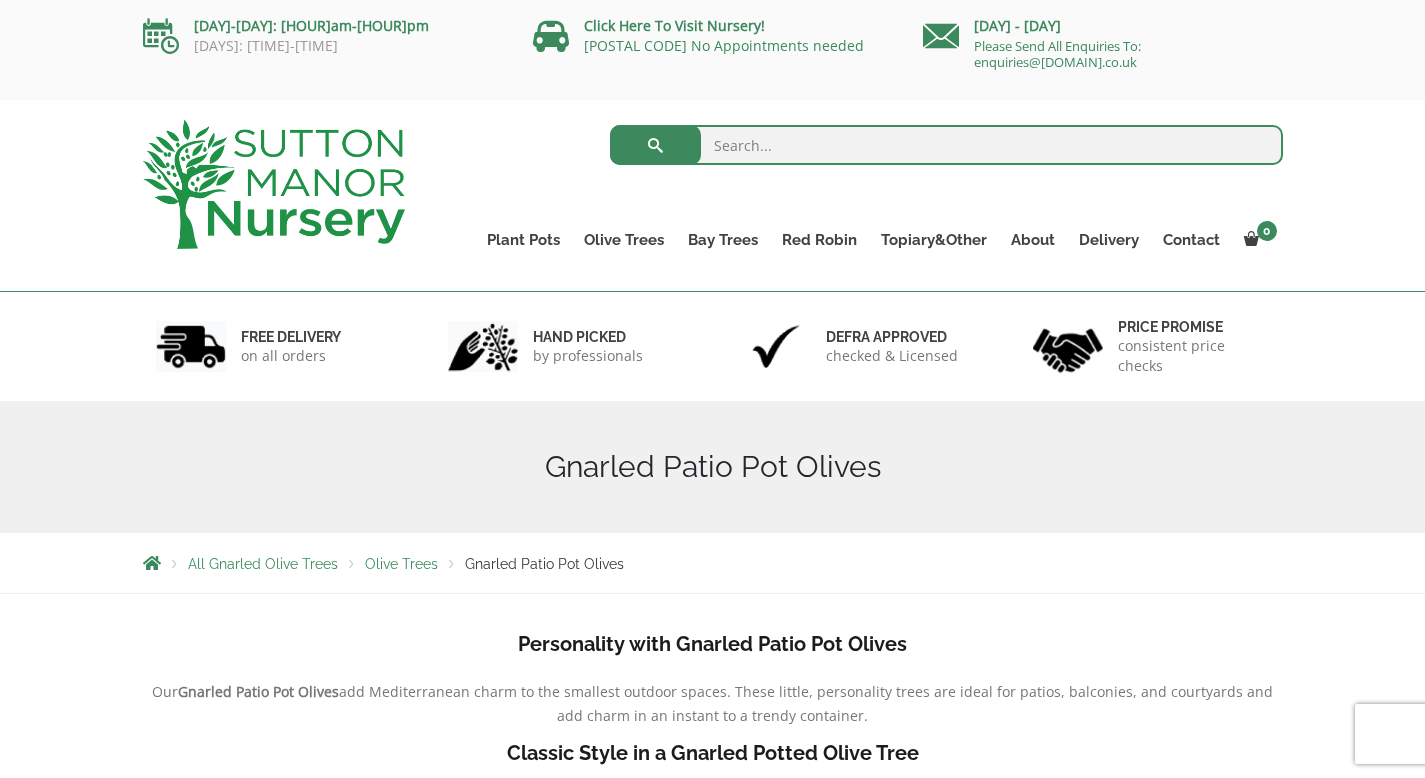 scroll, scrollTop: 0, scrollLeft: 0, axis: both 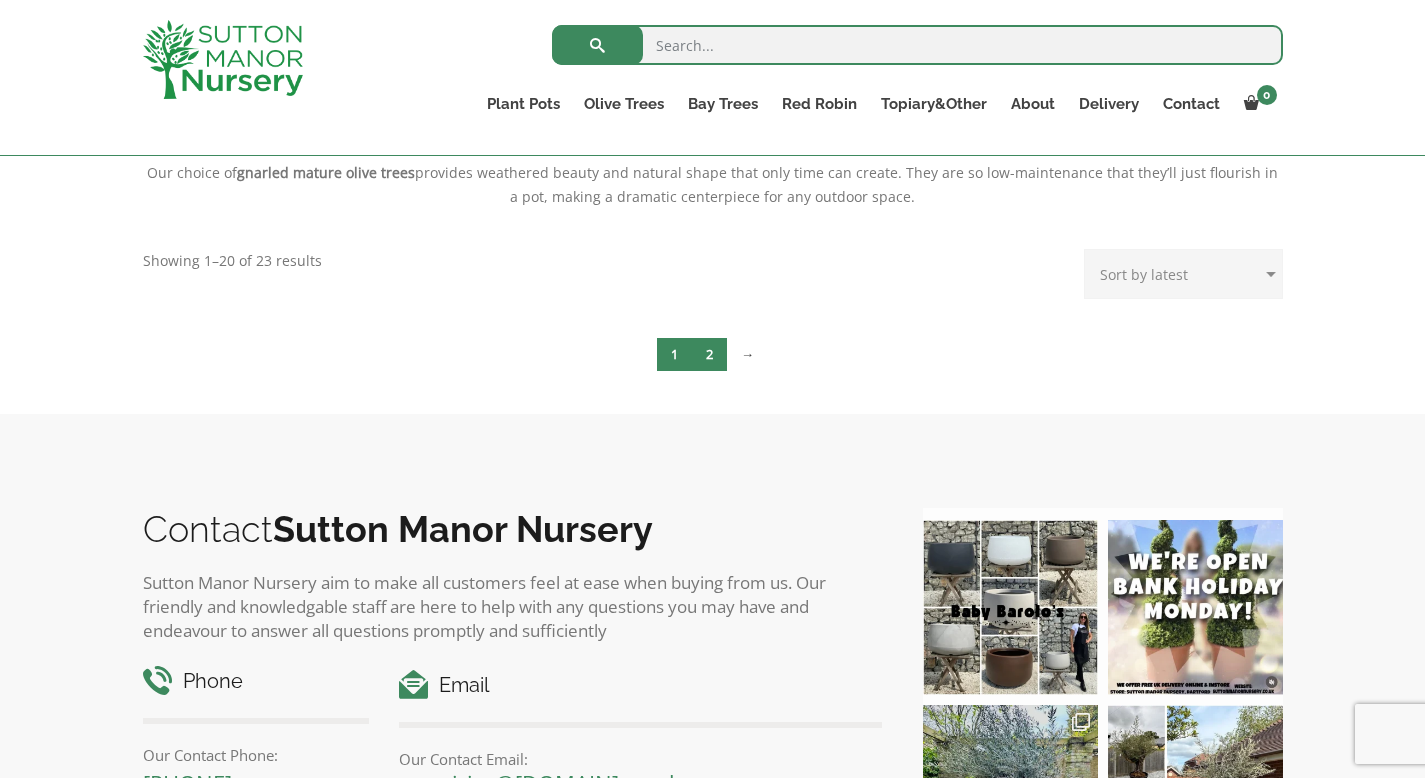 click on "2" at bounding box center [709, 354] 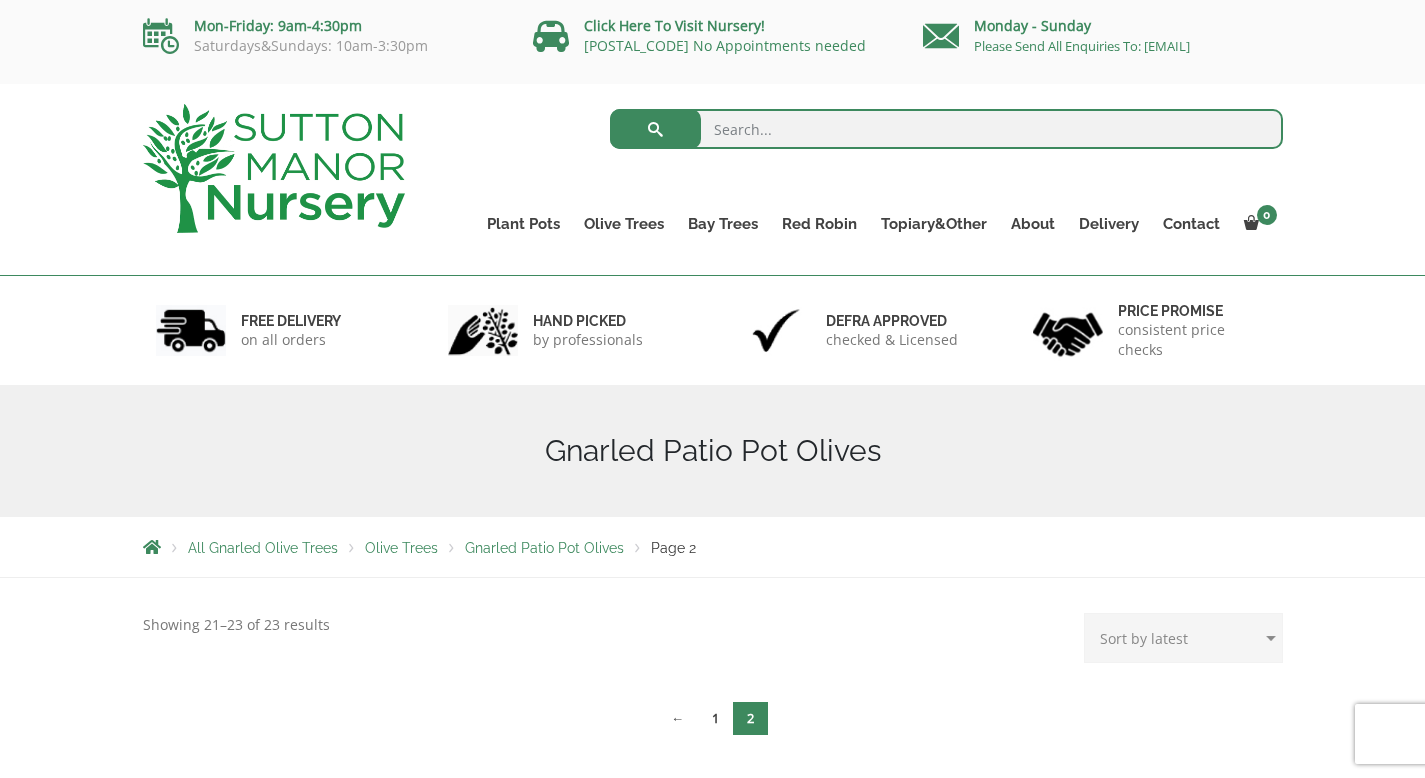 scroll, scrollTop: 0, scrollLeft: 0, axis: both 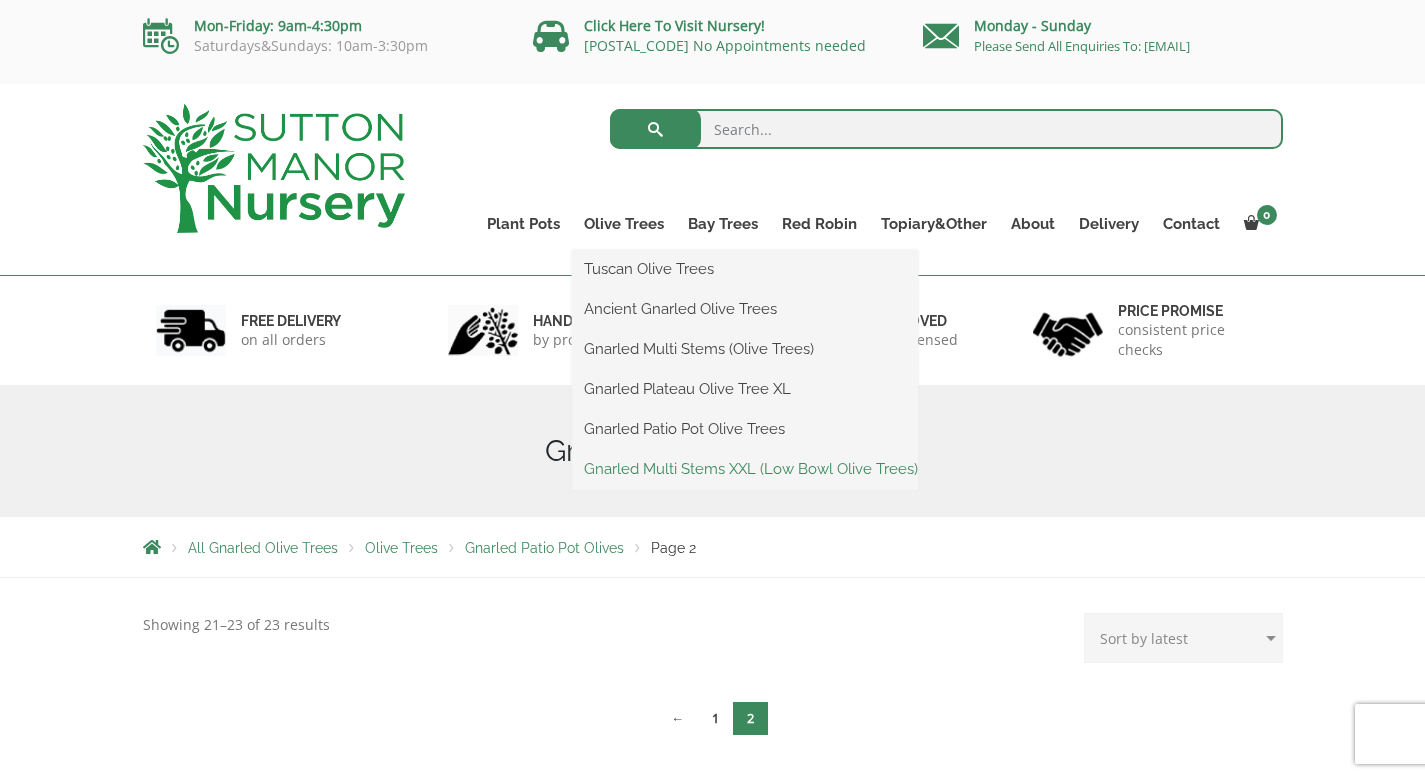 click on "Gnarled Multi Stems XXL (Low Bowl Olive Trees)" at bounding box center [745, 469] 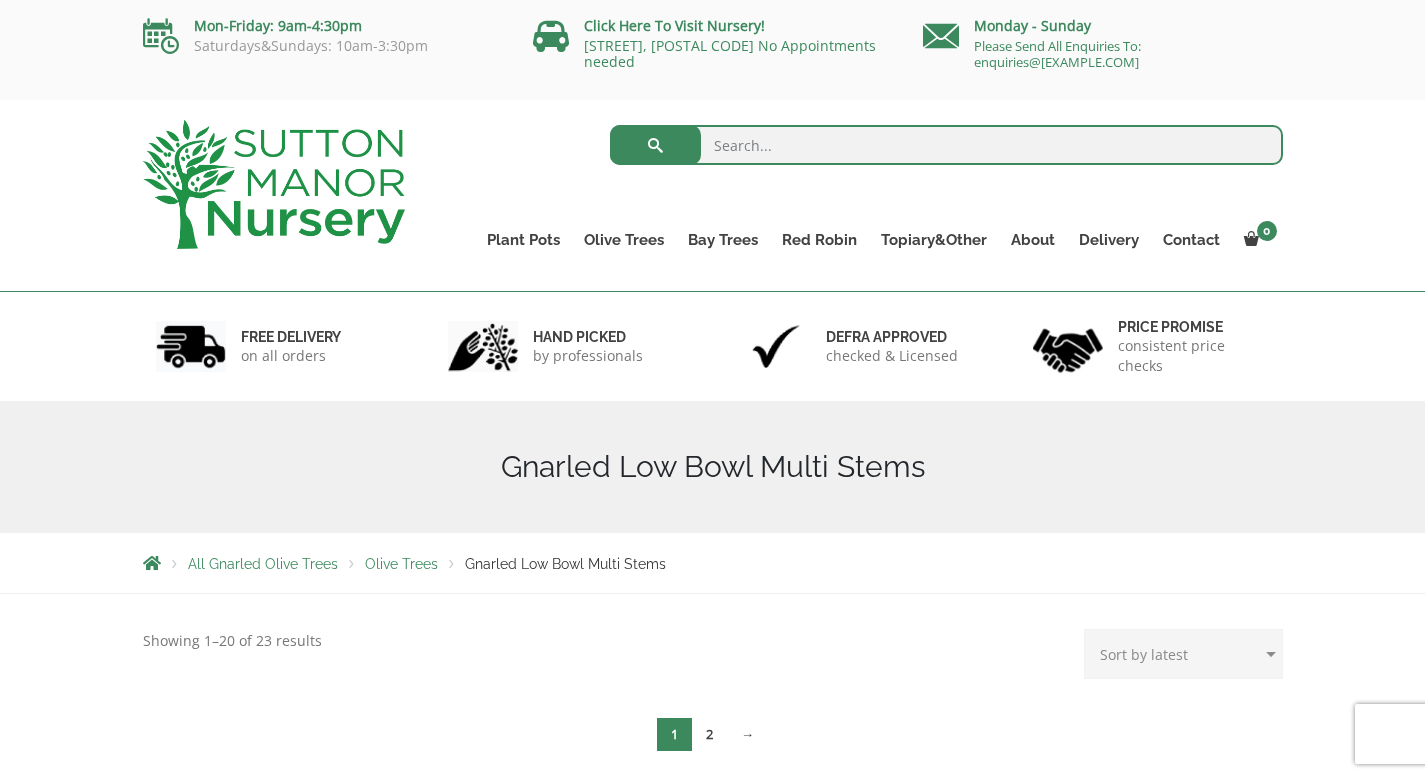 scroll, scrollTop: 0, scrollLeft: 0, axis: both 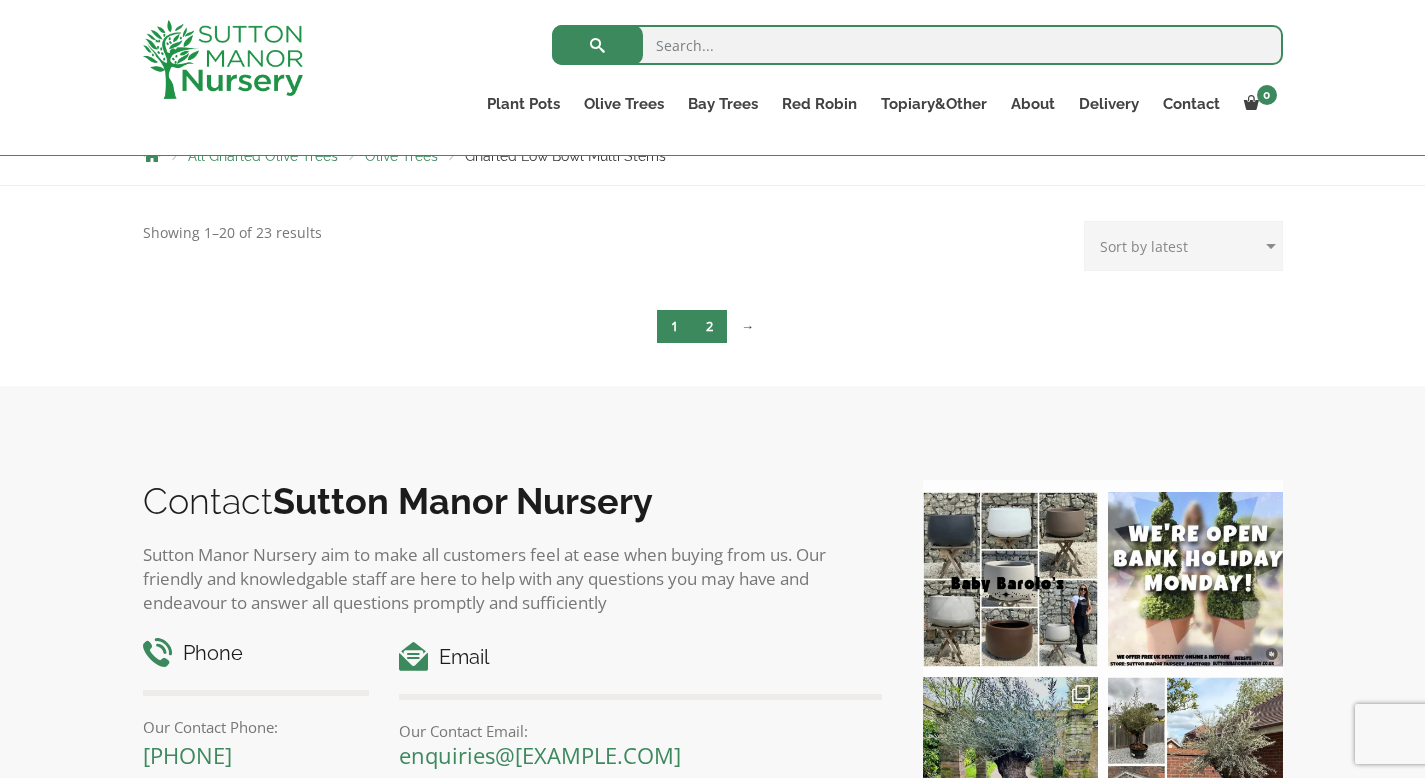 click on "2" at bounding box center (709, 326) 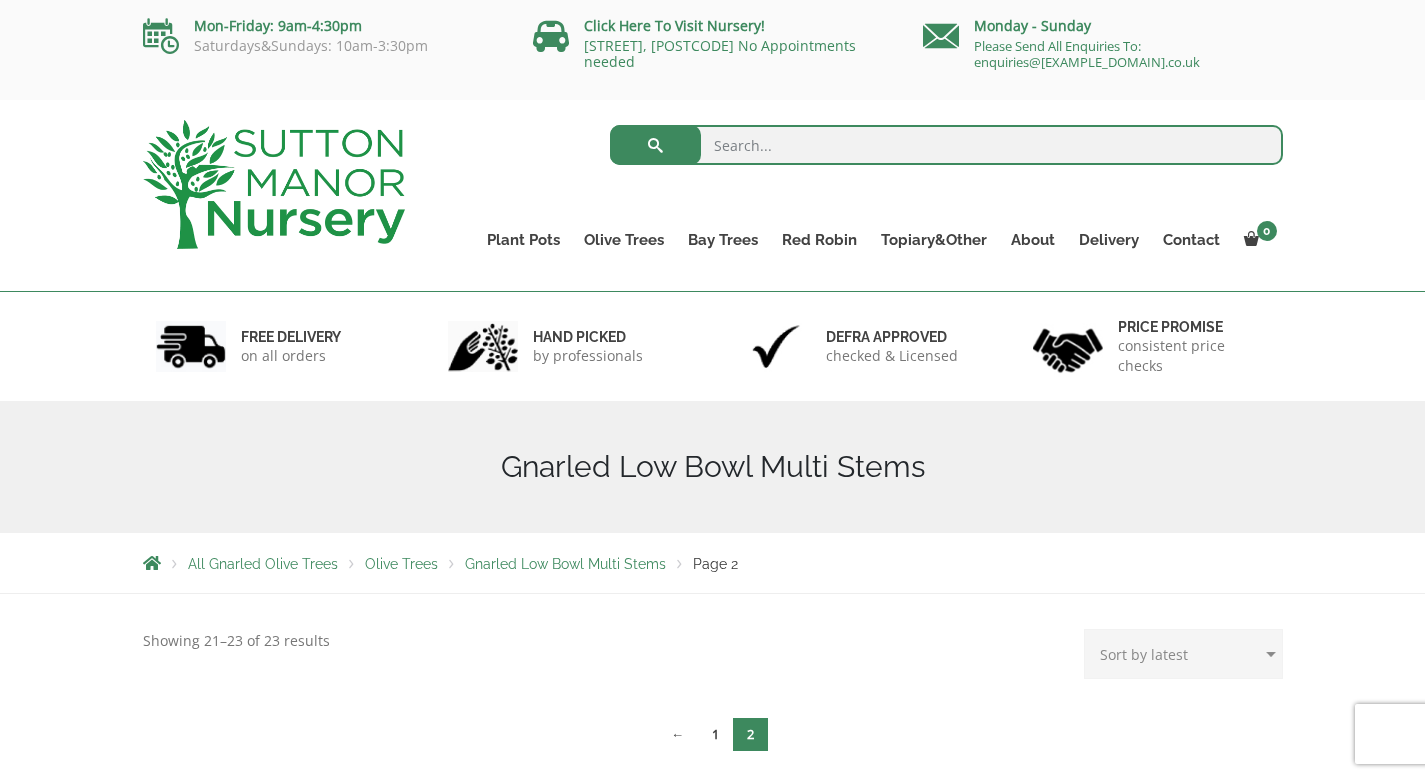 scroll, scrollTop: 0, scrollLeft: 0, axis: both 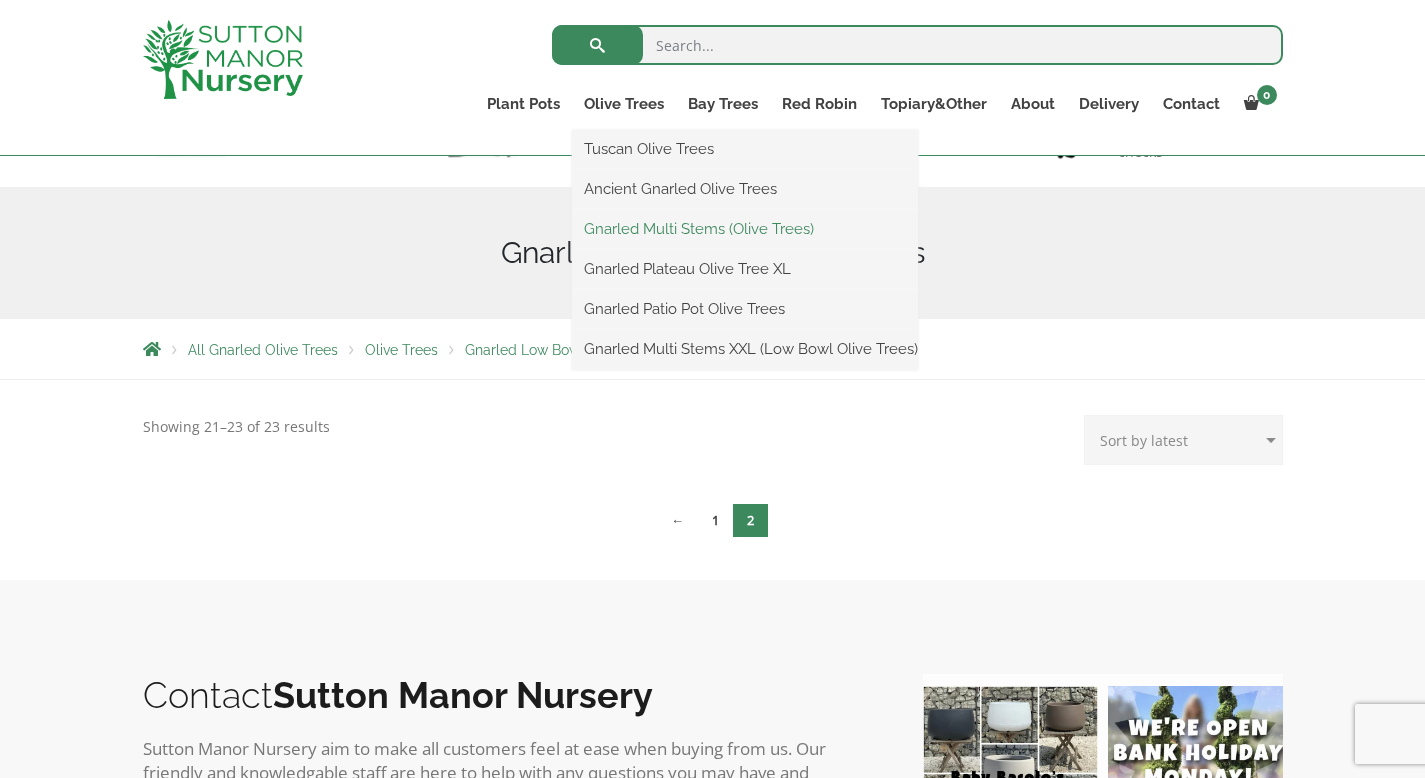 click on "Gnarled Multi Stems (Olive Trees)" at bounding box center (745, 229) 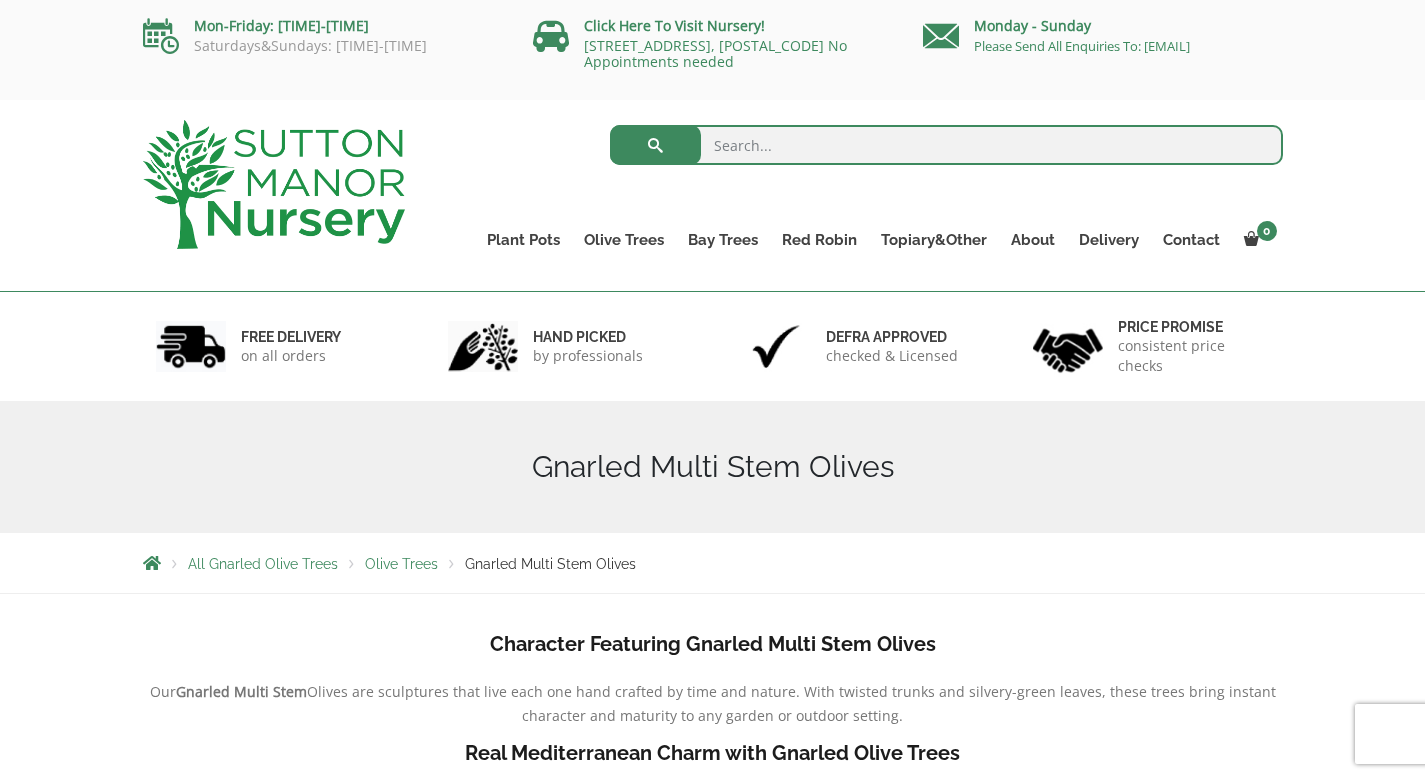 scroll, scrollTop: 0, scrollLeft: 0, axis: both 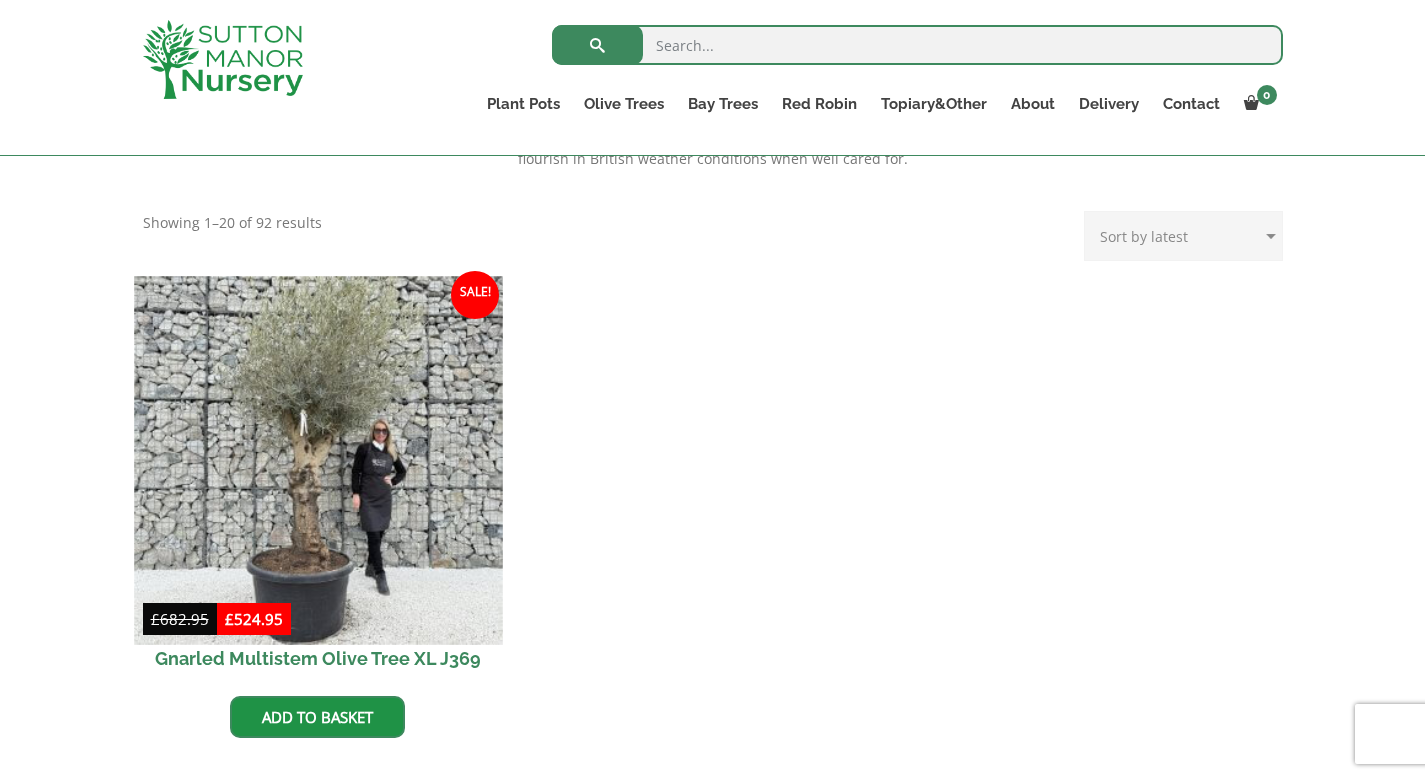 click at bounding box center (318, 460) 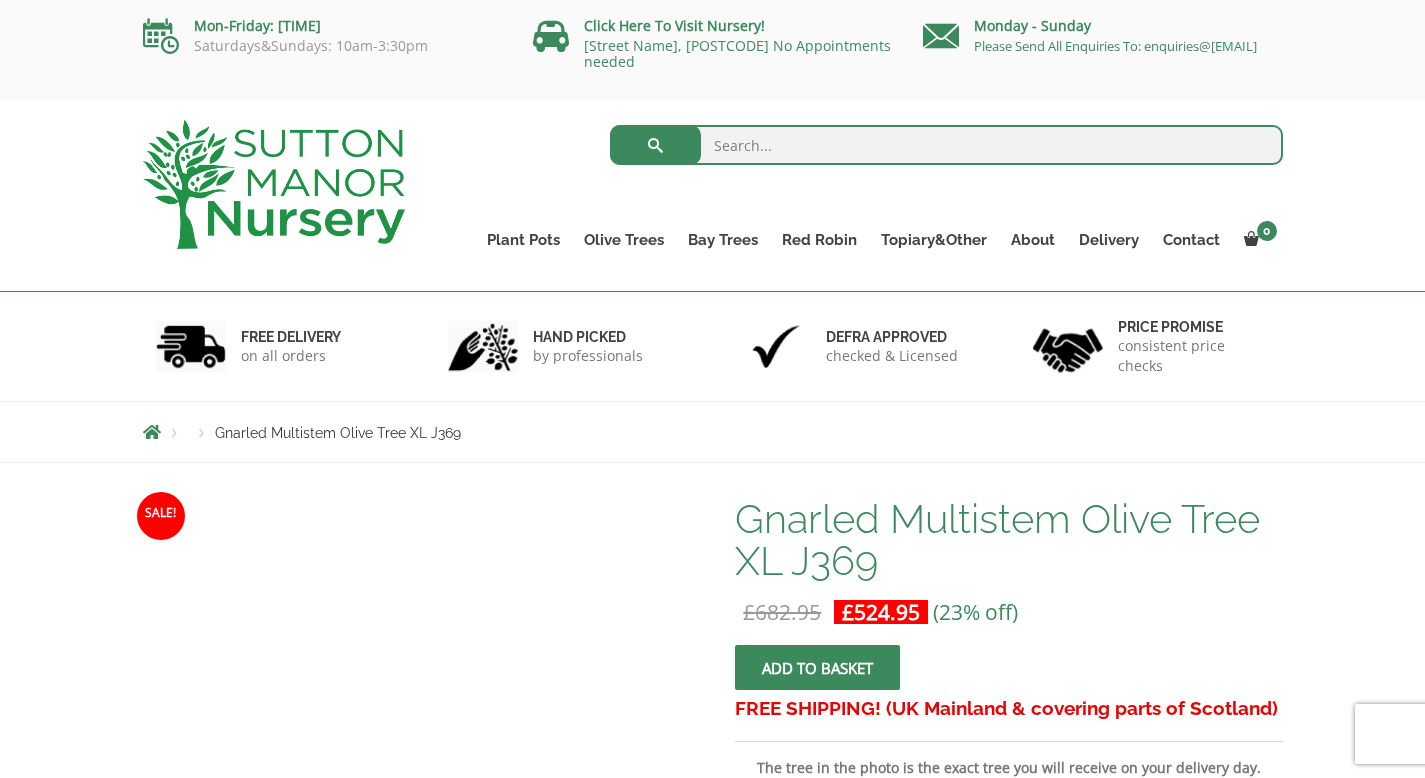scroll, scrollTop: 0, scrollLeft: 0, axis: both 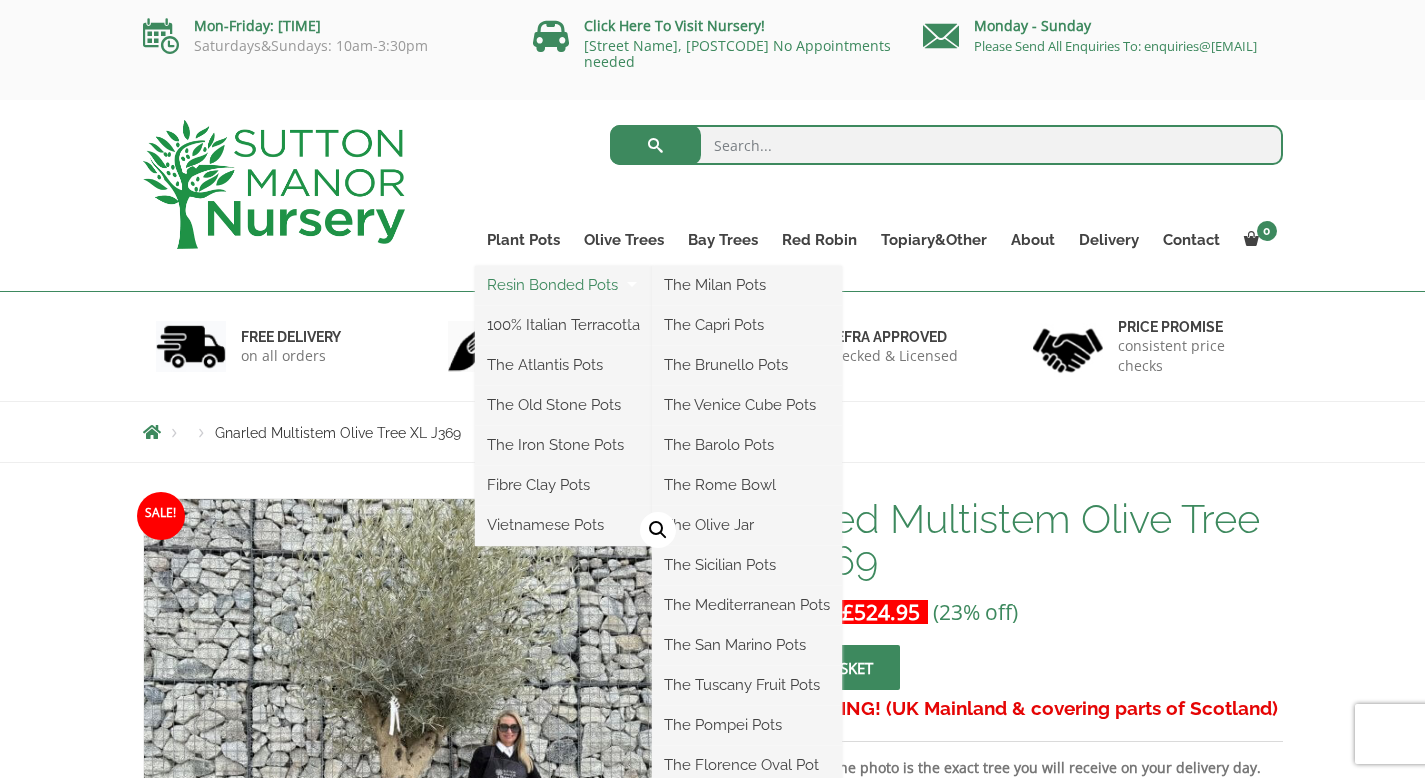 click on "Resin Bonded Pots" at bounding box center (563, 285) 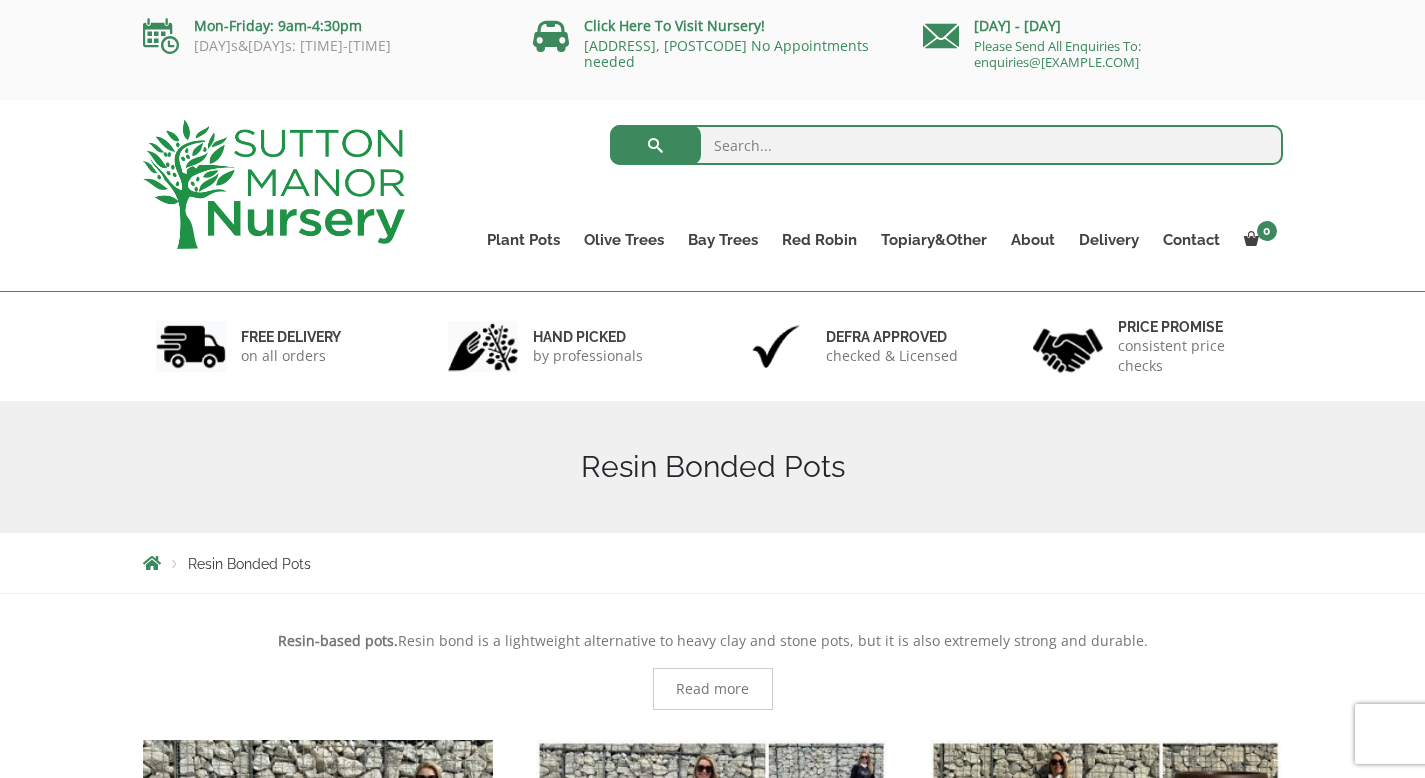 scroll, scrollTop: 0, scrollLeft: 0, axis: both 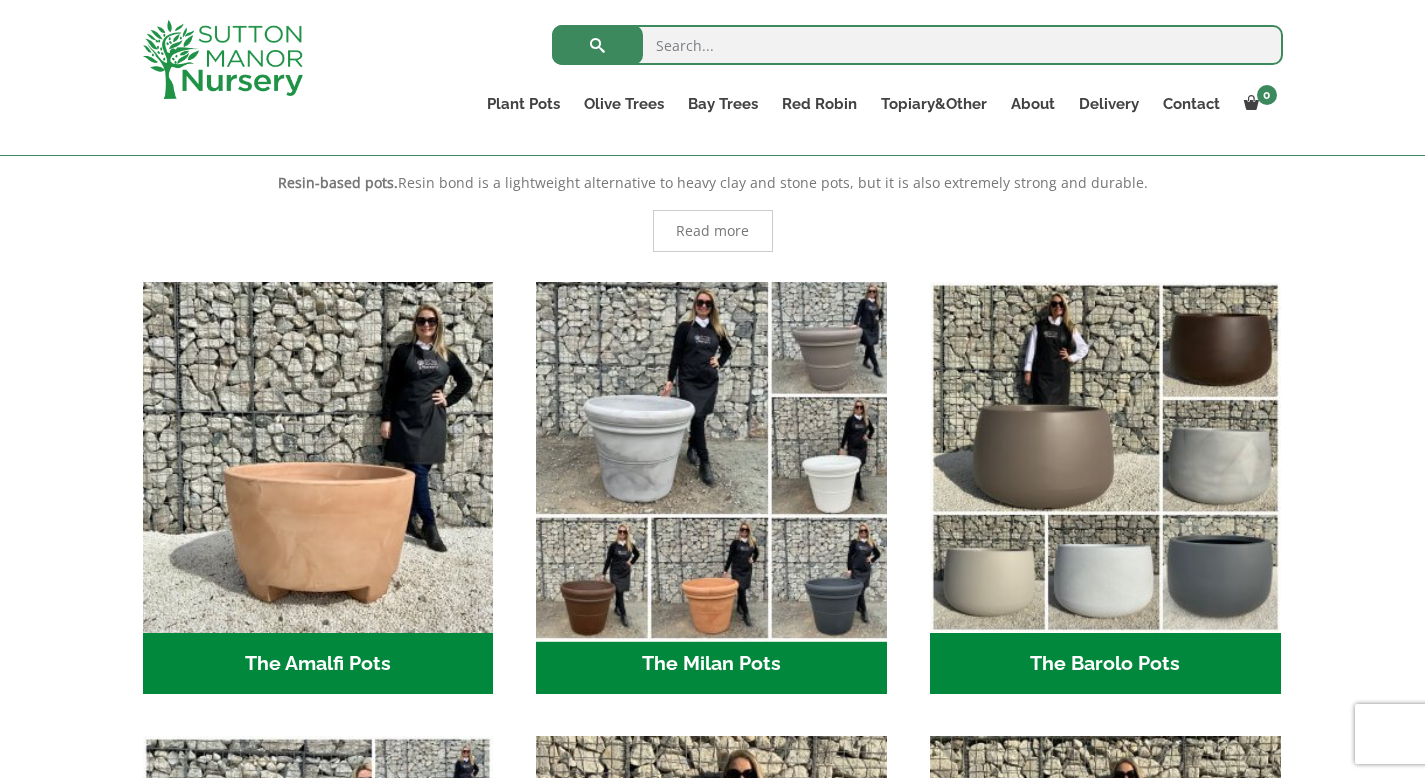 click at bounding box center (712, 457) 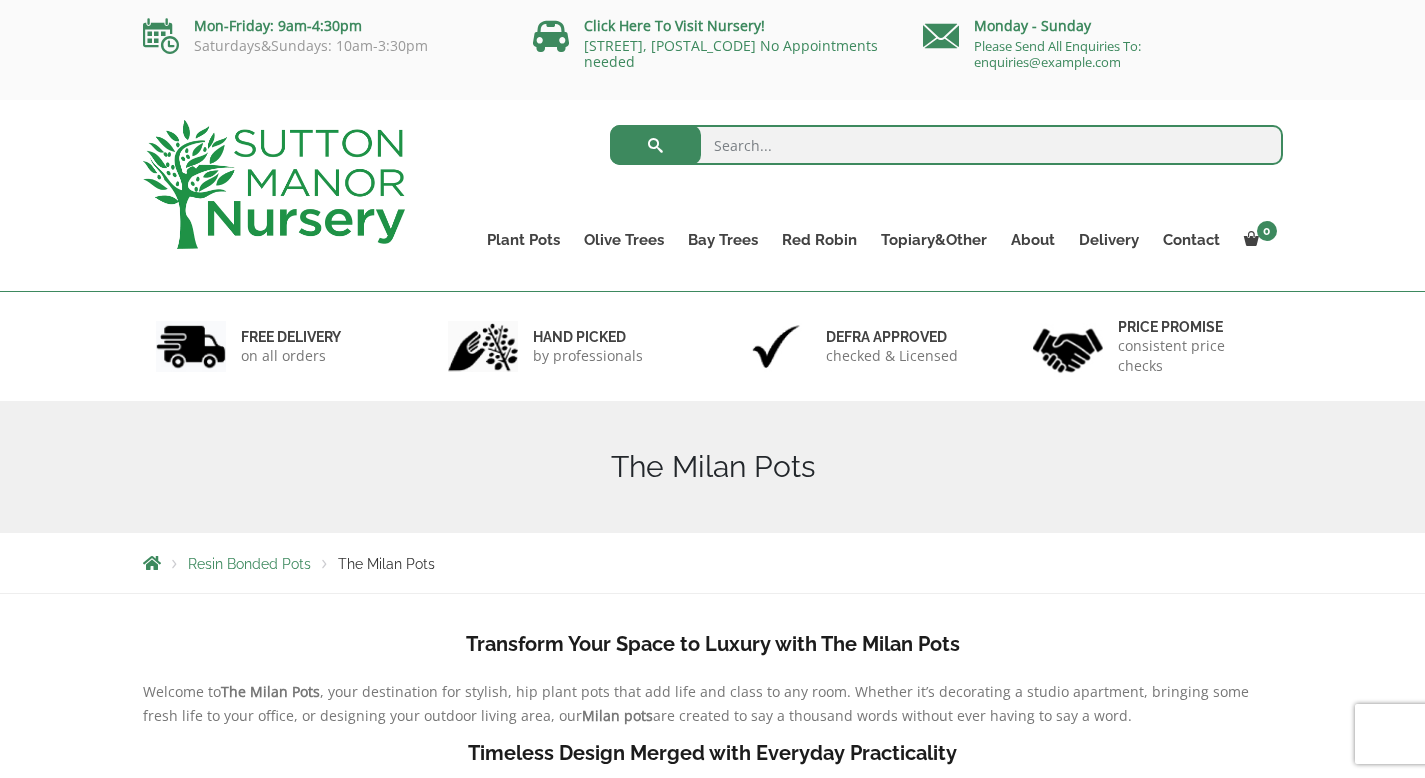 scroll, scrollTop: 0, scrollLeft: 0, axis: both 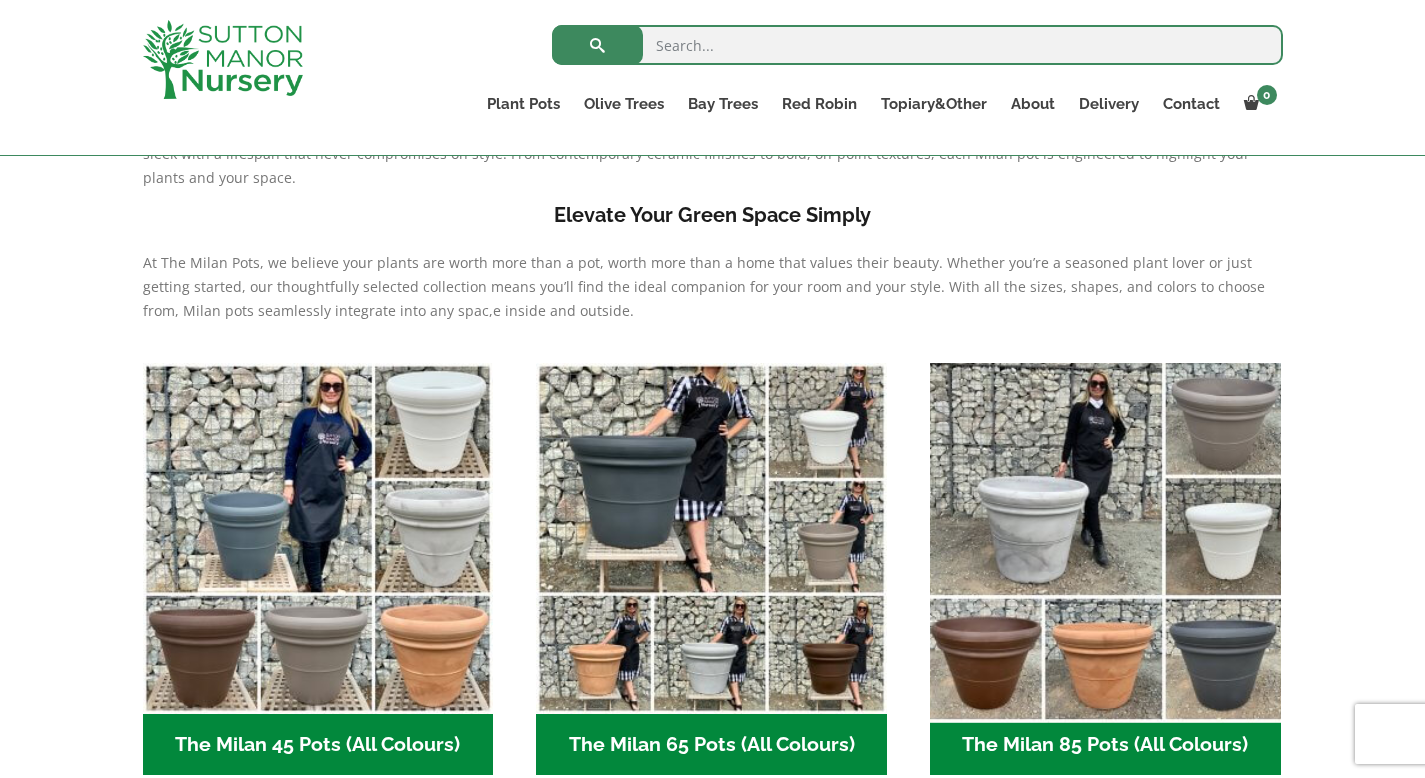 click at bounding box center [1105, 538] 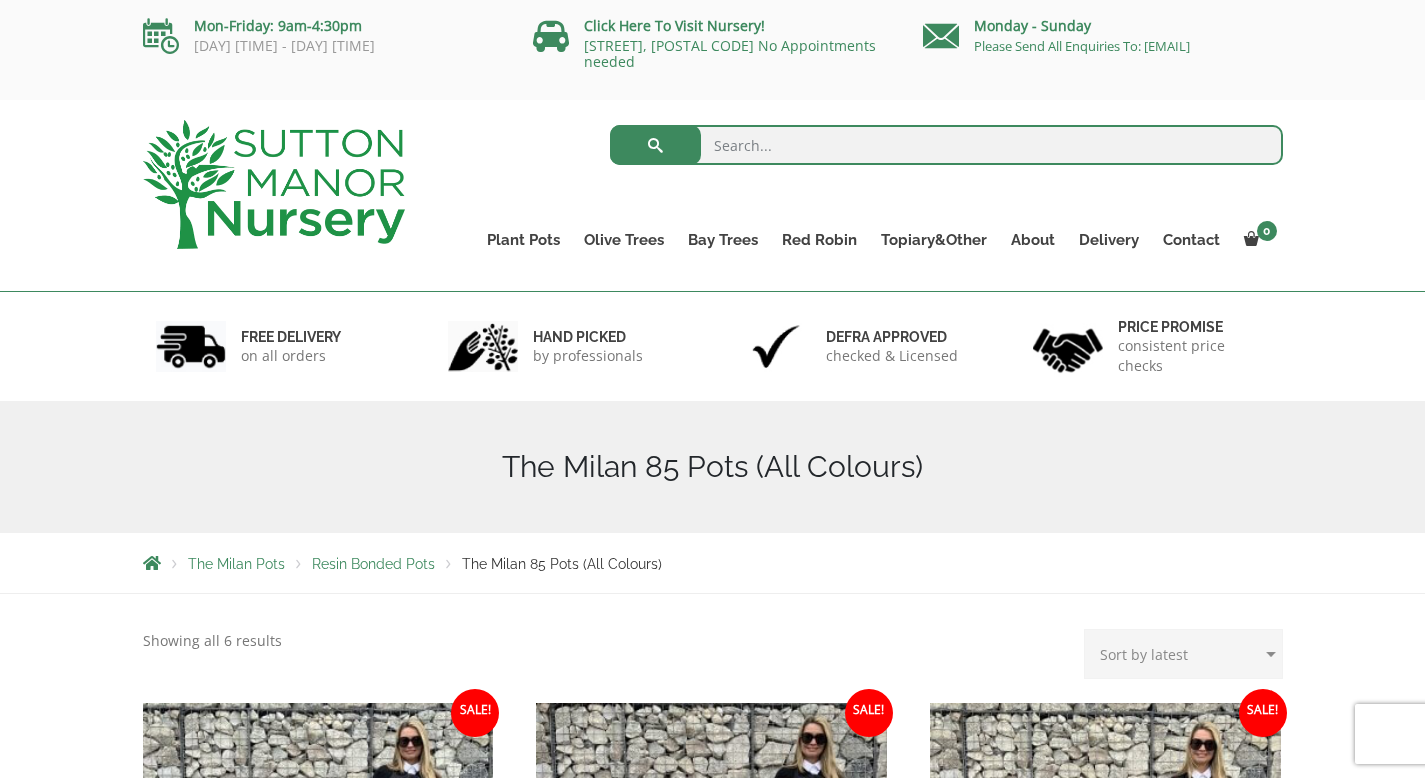 scroll, scrollTop: 0, scrollLeft: 0, axis: both 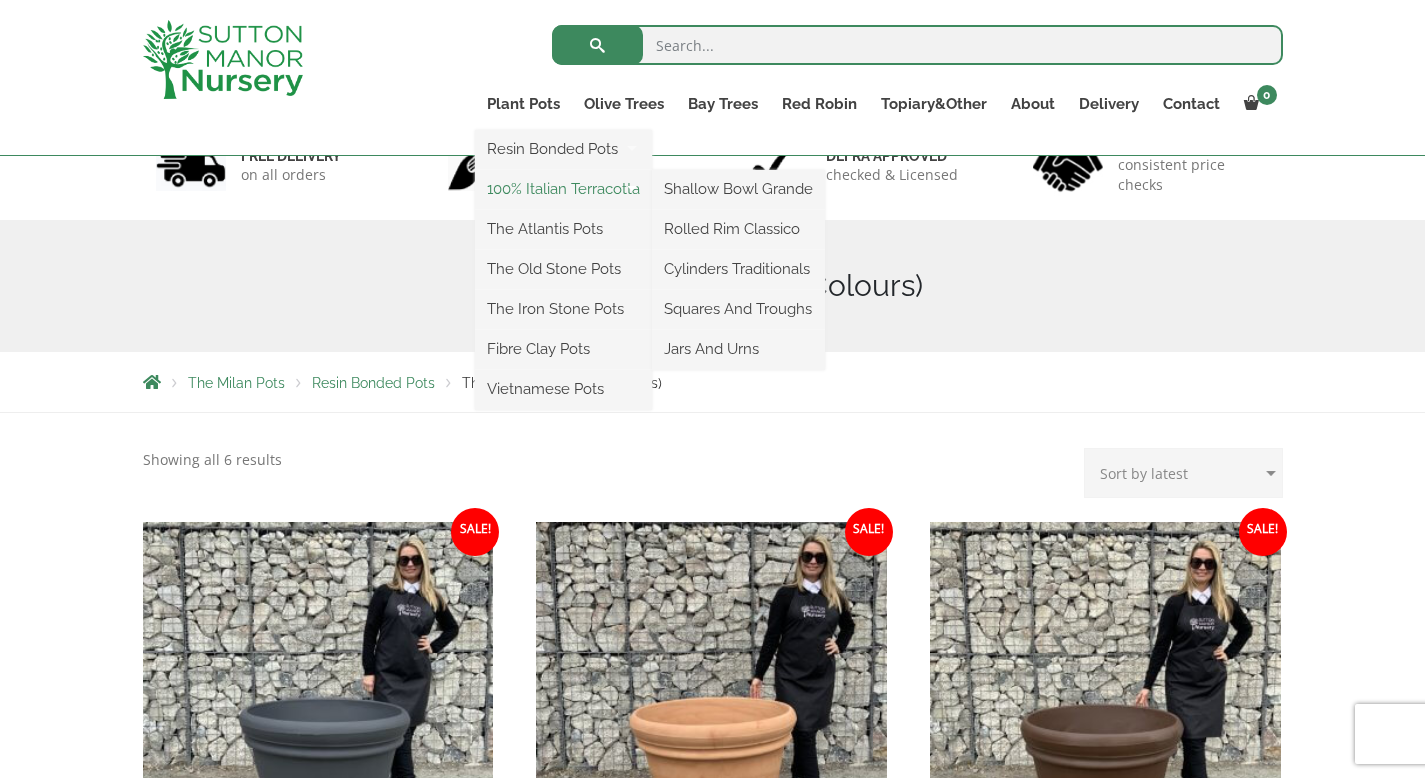 click on "100% Italian Terracotta" at bounding box center [563, 189] 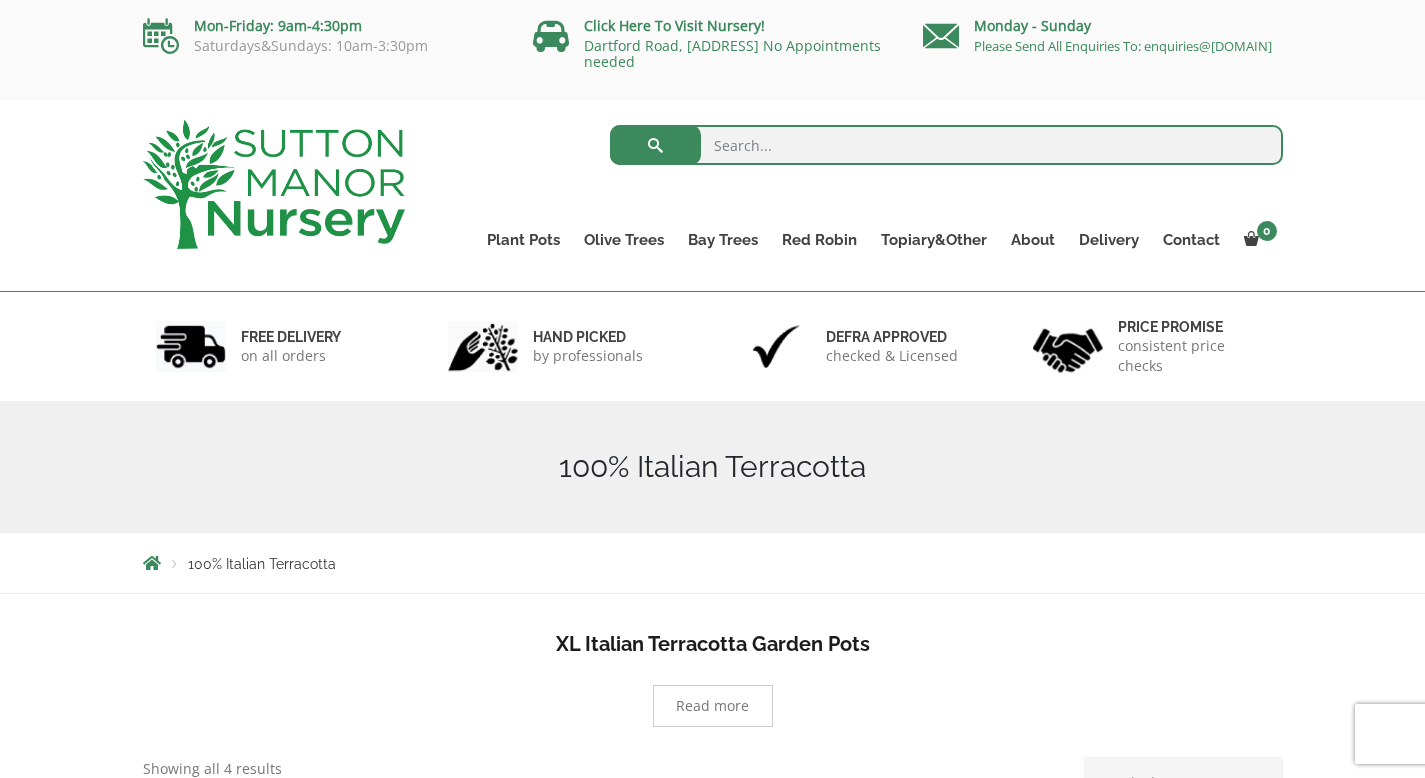 scroll, scrollTop: 0, scrollLeft: 0, axis: both 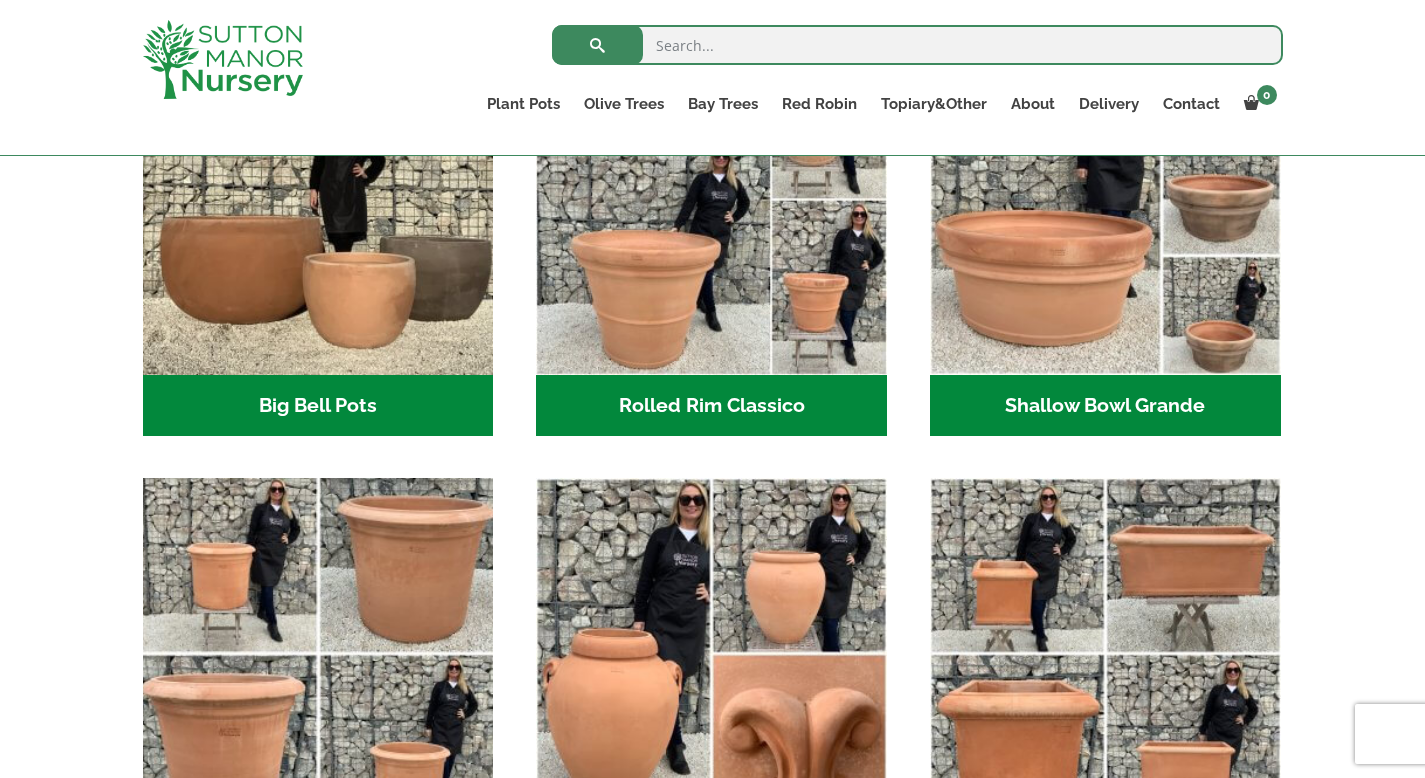 click at bounding box center [318, 654] 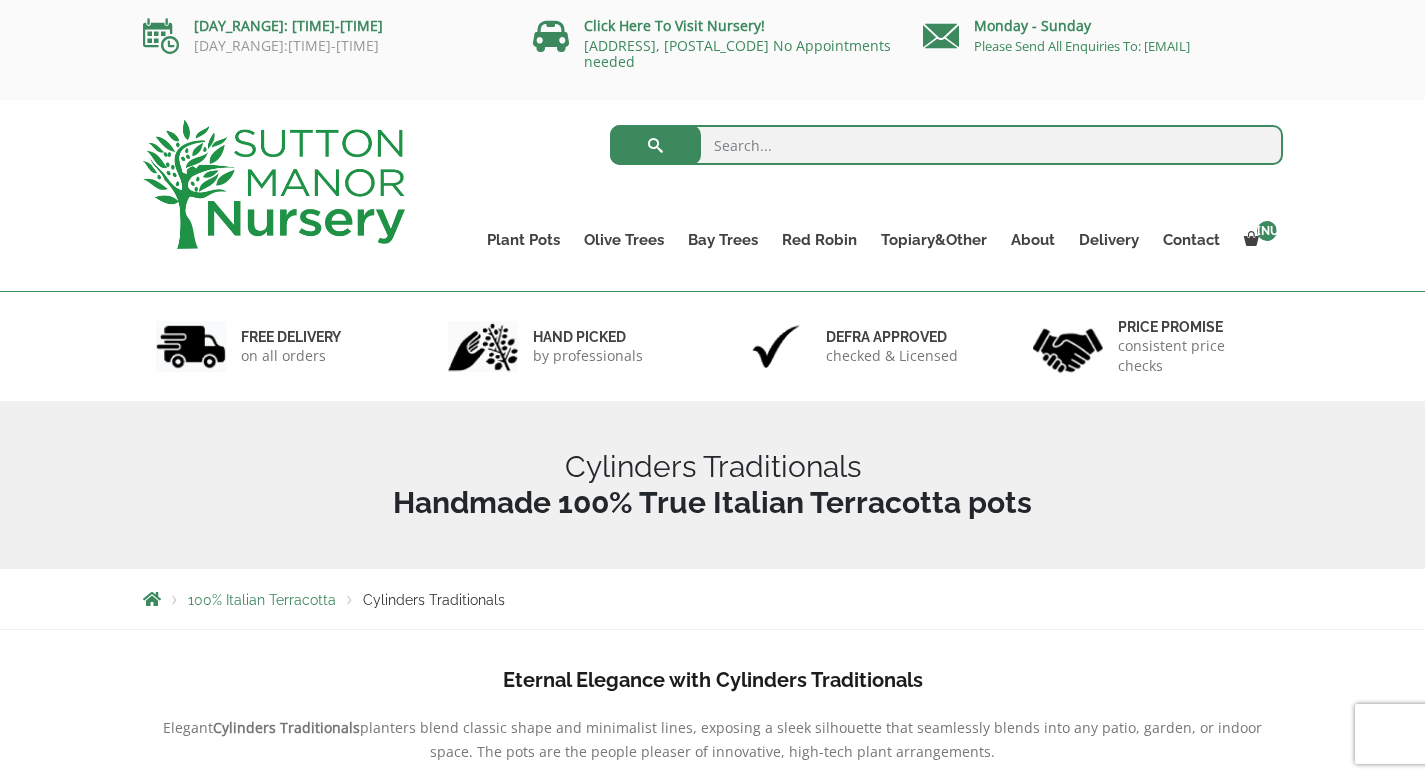 scroll, scrollTop: 0, scrollLeft: 0, axis: both 